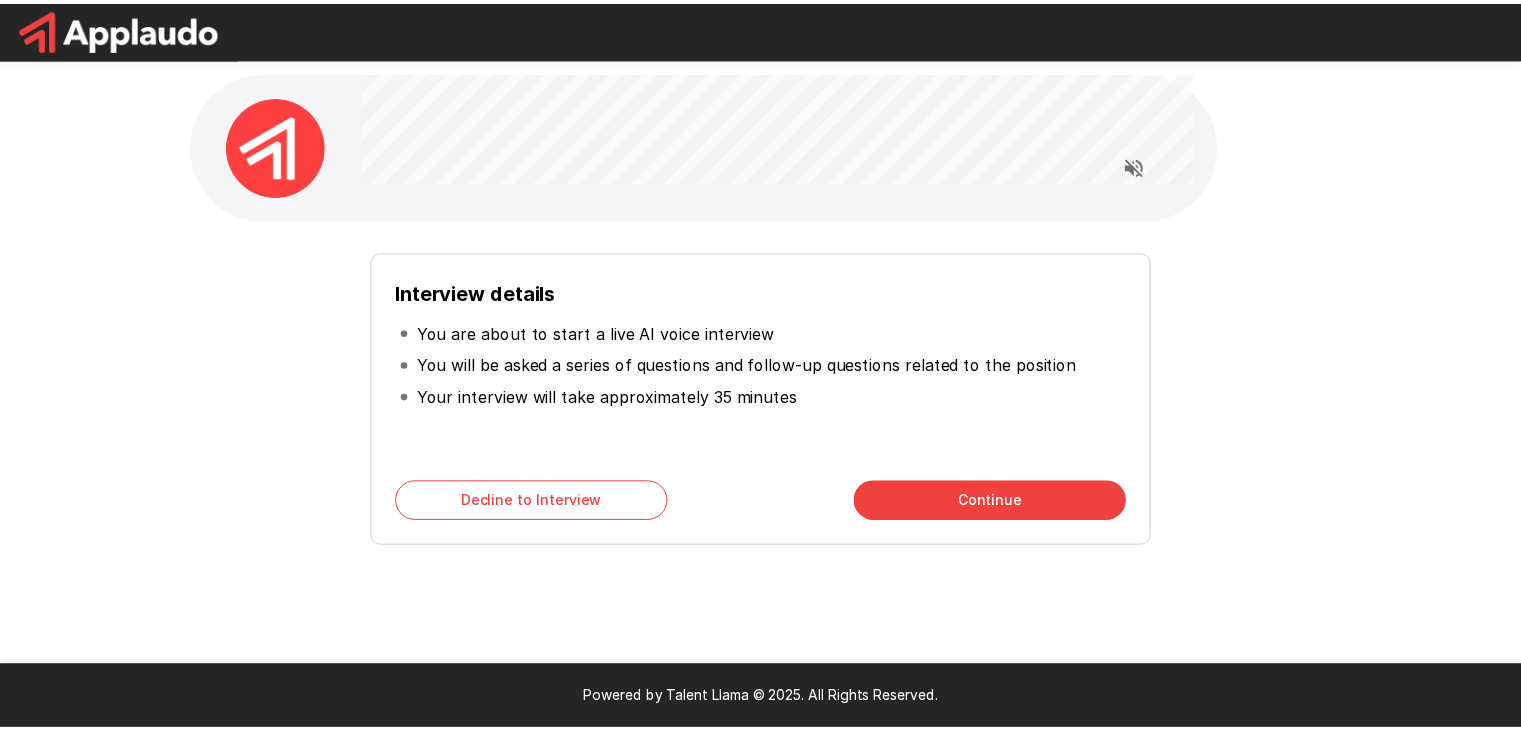scroll, scrollTop: 0, scrollLeft: 0, axis: both 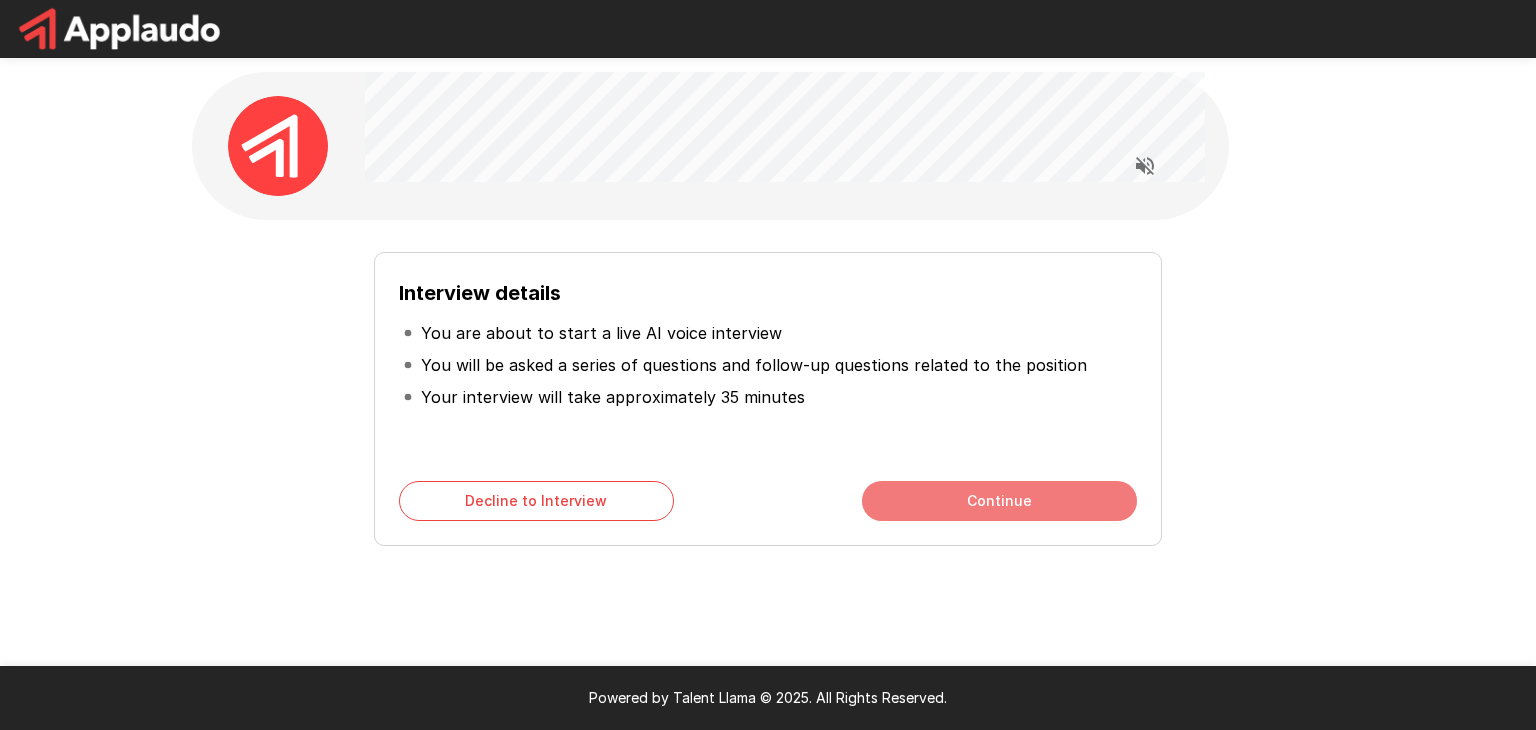 click on "Continue" at bounding box center (999, 501) 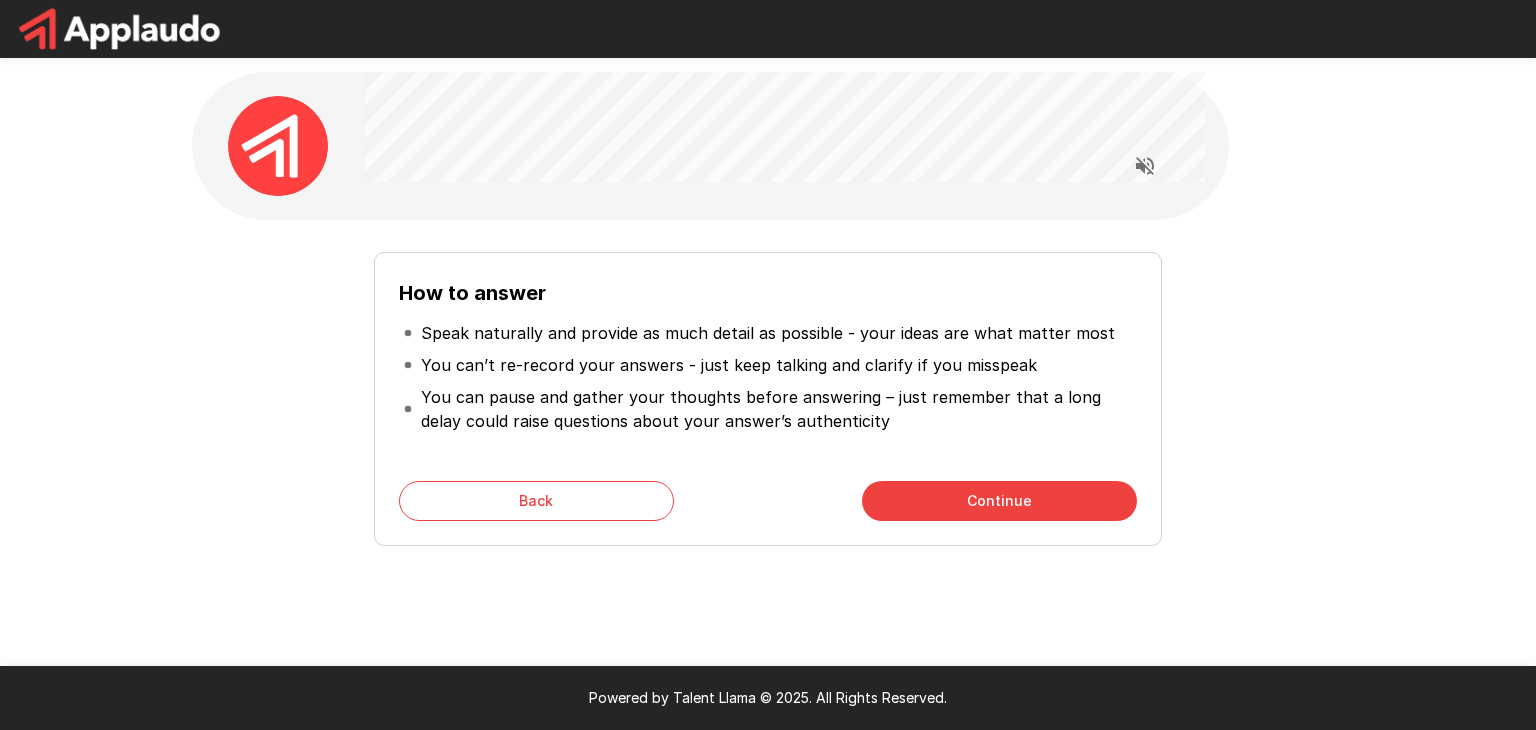 click on "Continue" at bounding box center [999, 501] 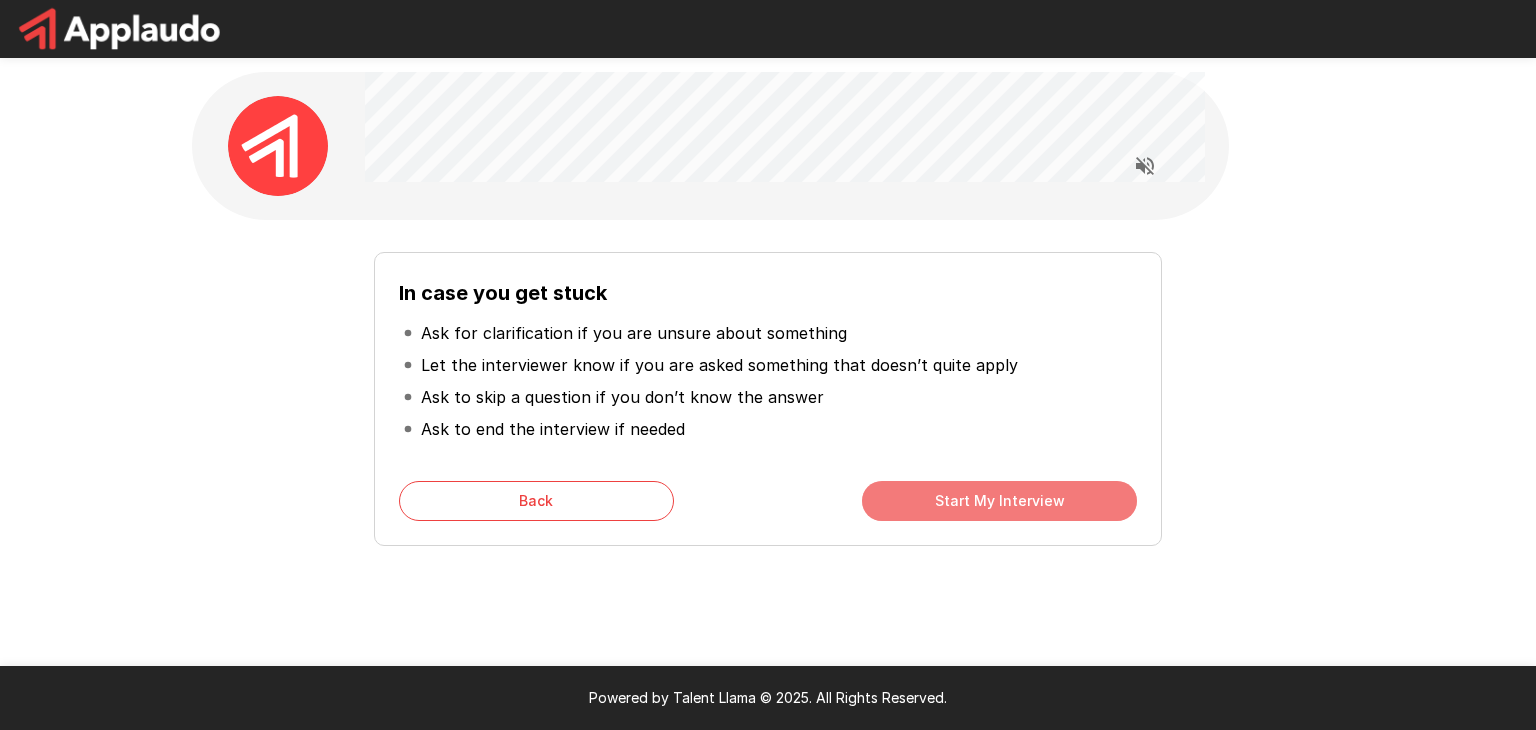 click on "Start My Interview" at bounding box center (999, 501) 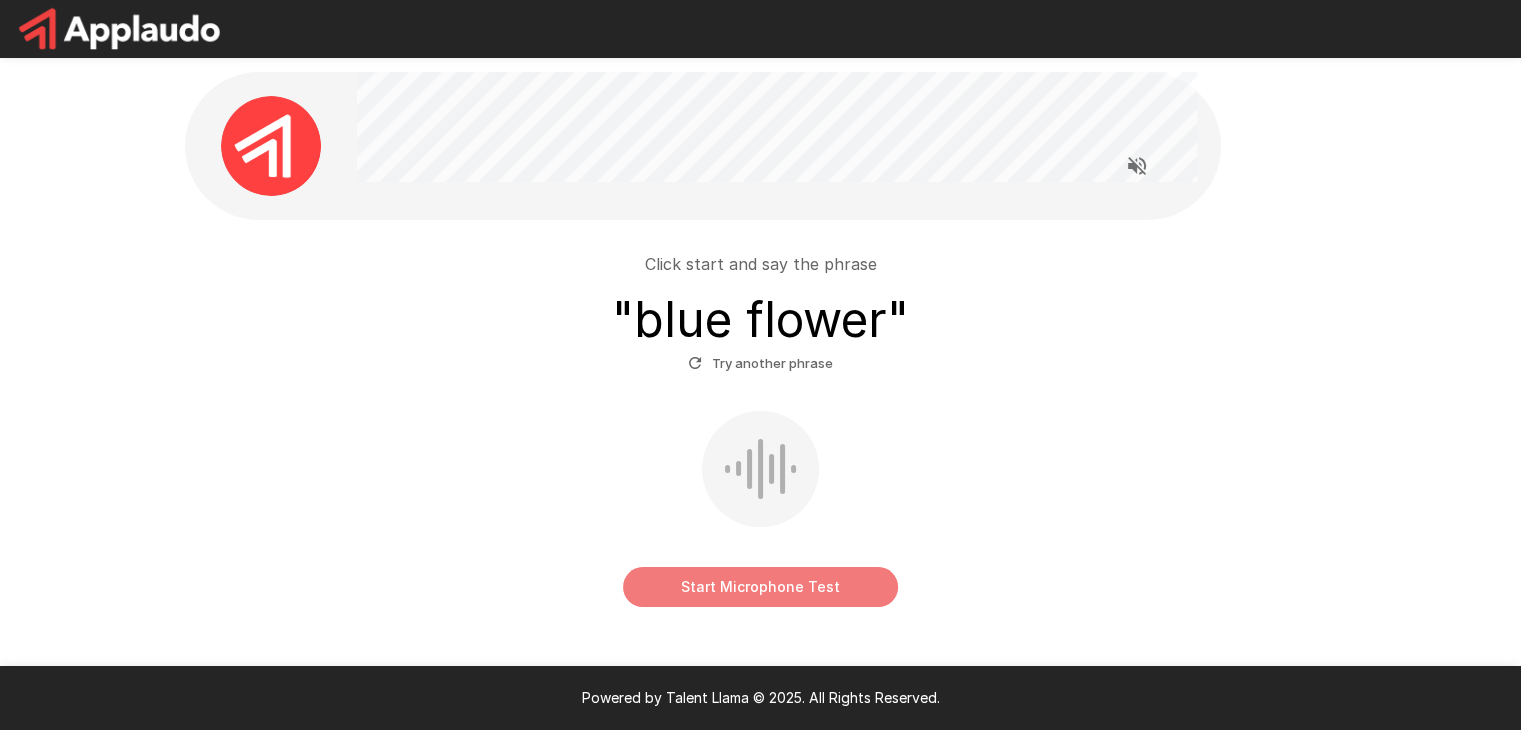 click on "Start Microphone Test" at bounding box center (760, 587) 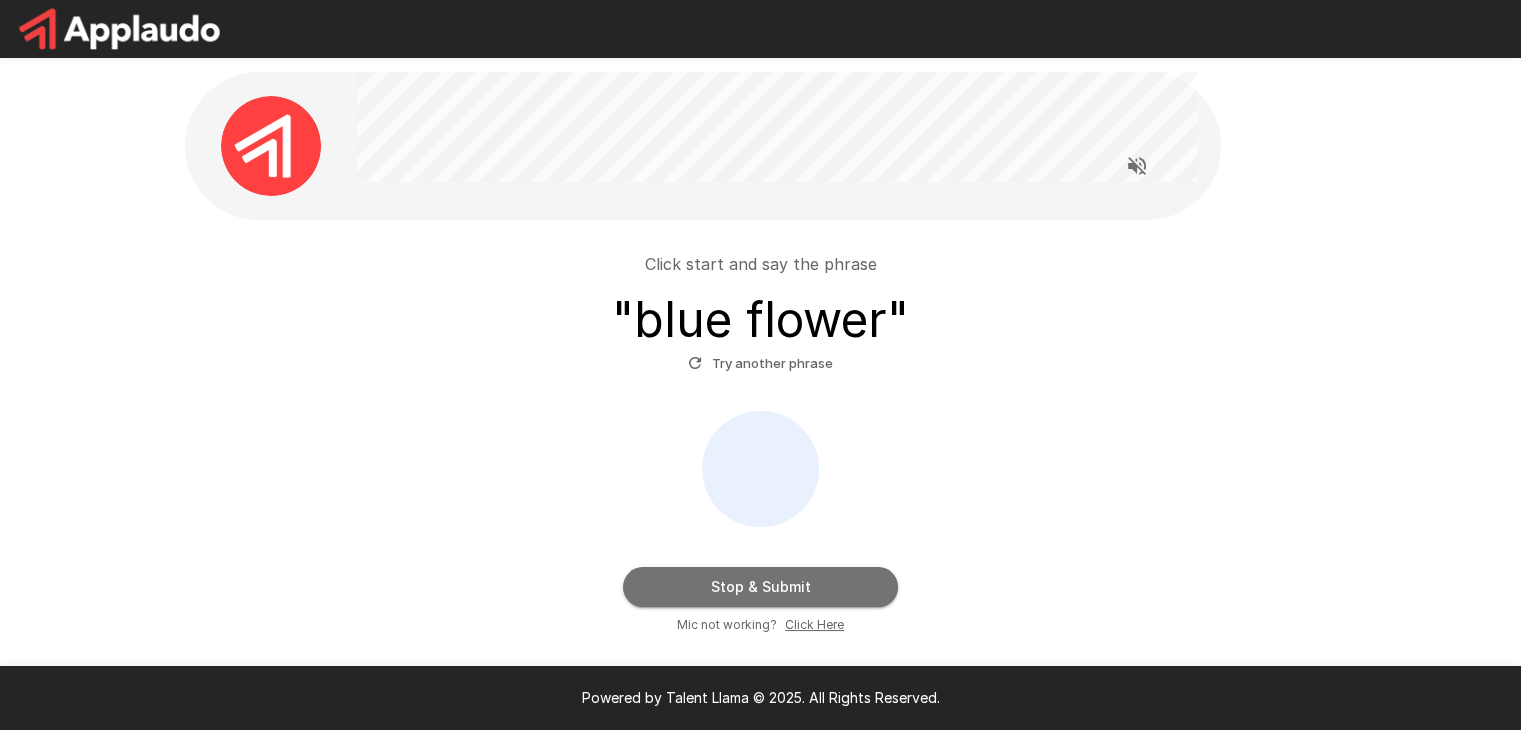 click on "Stop & Submit" at bounding box center (760, 587) 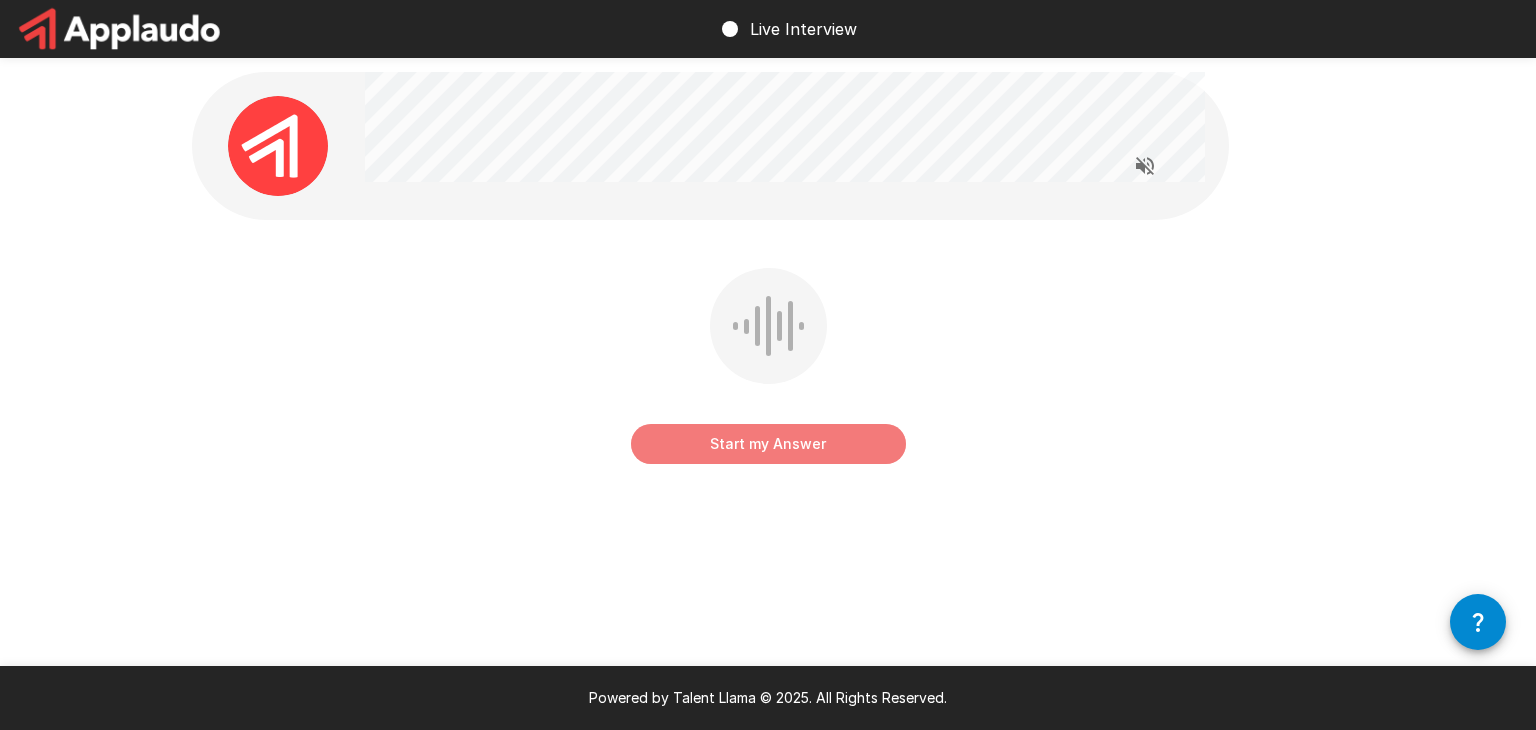 click on "Start my Answer" at bounding box center (768, 444) 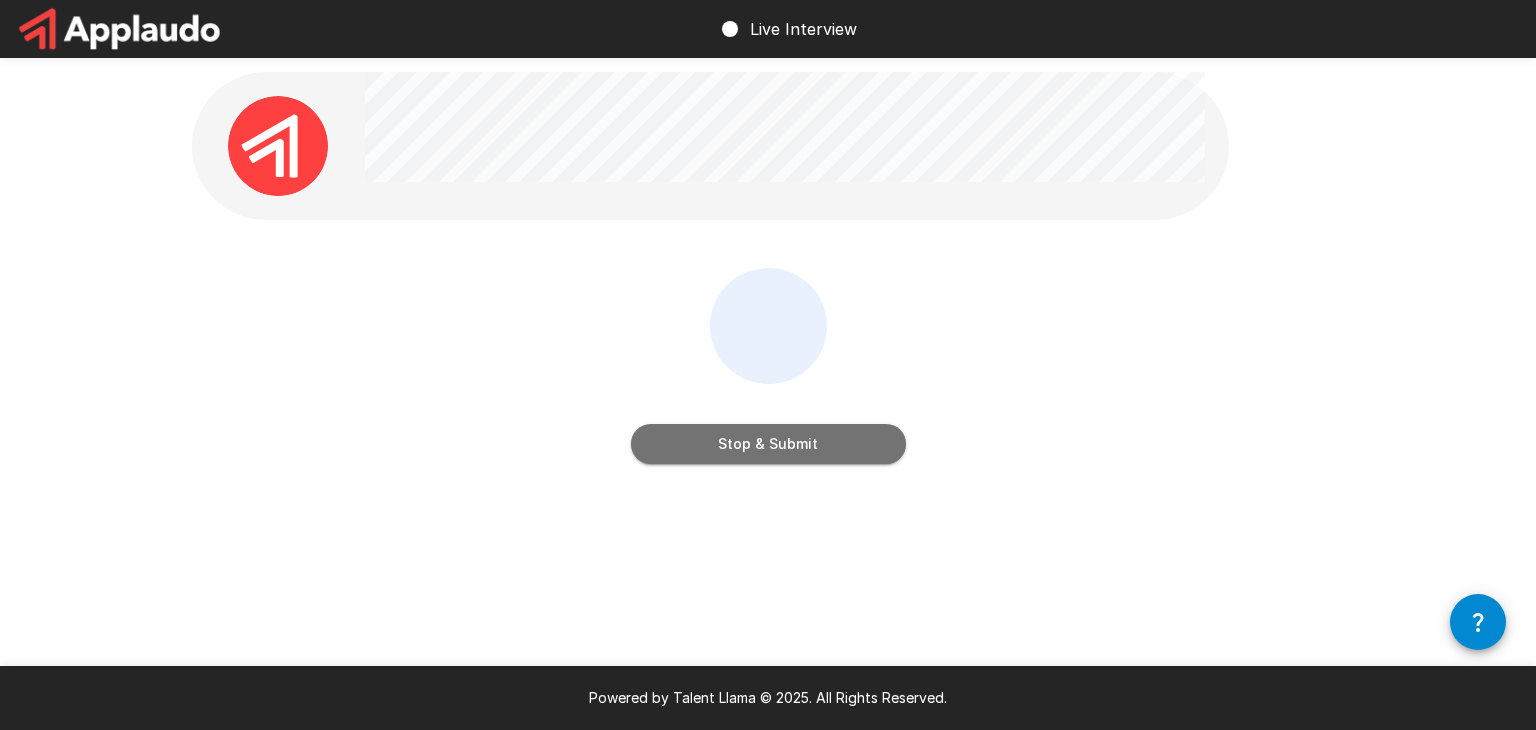 click on "Stop & Submit" at bounding box center (768, 444) 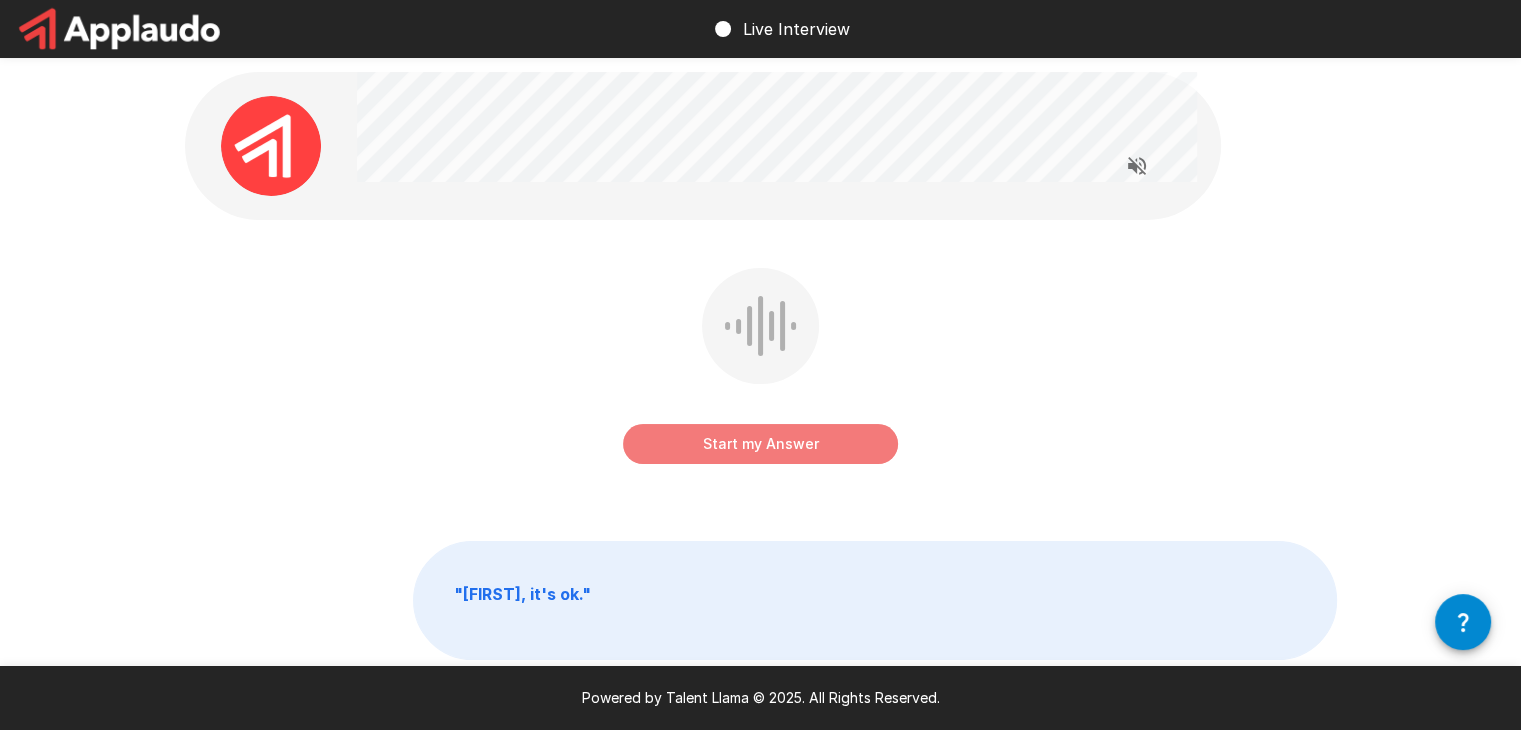 click on "Start my Answer" at bounding box center (760, 444) 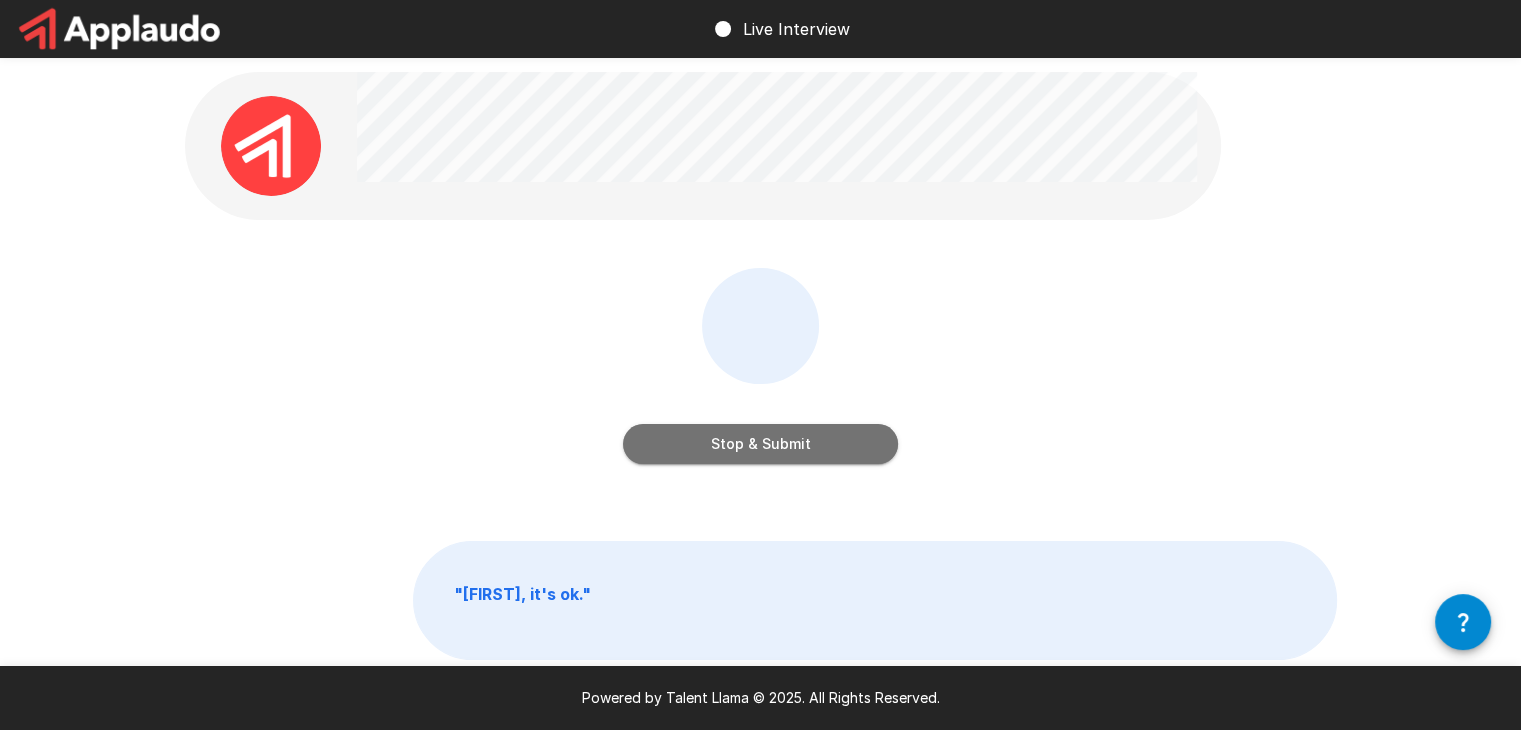 click on "Stop & Submit" at bounding box center (760, 444) 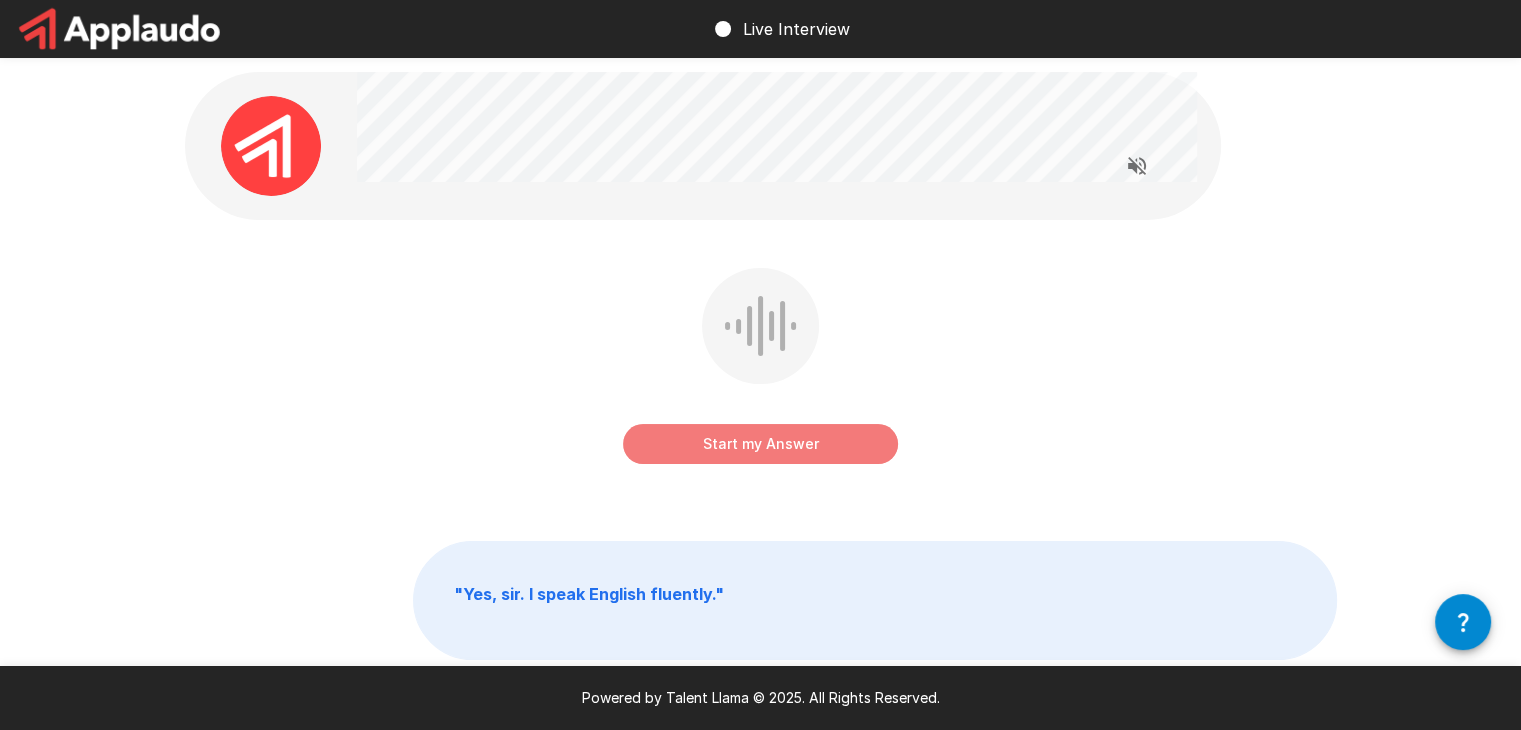 click on "Start my Answer" at bounding box center [760, 444] 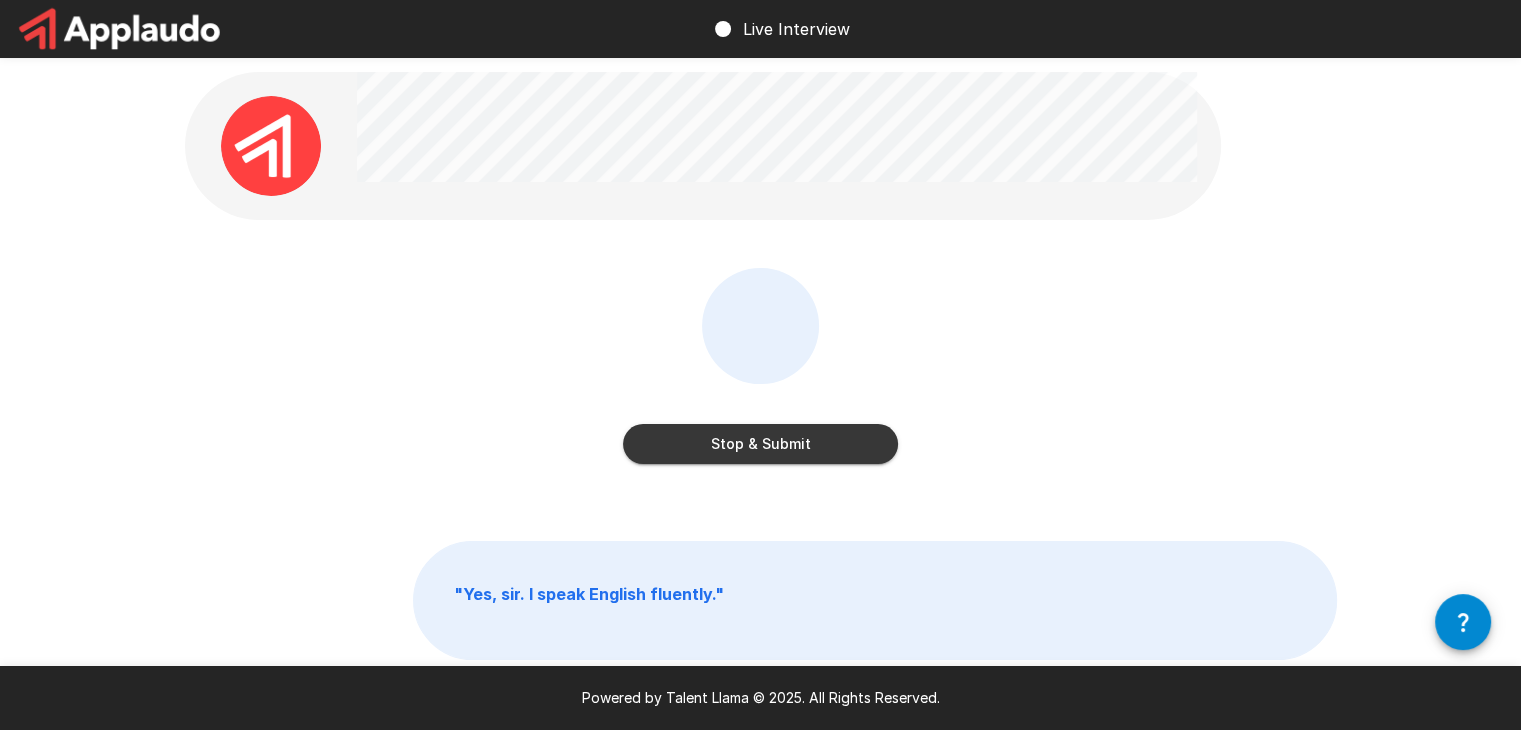 click on "Stop & Submit" at bounding box center (760, 444) 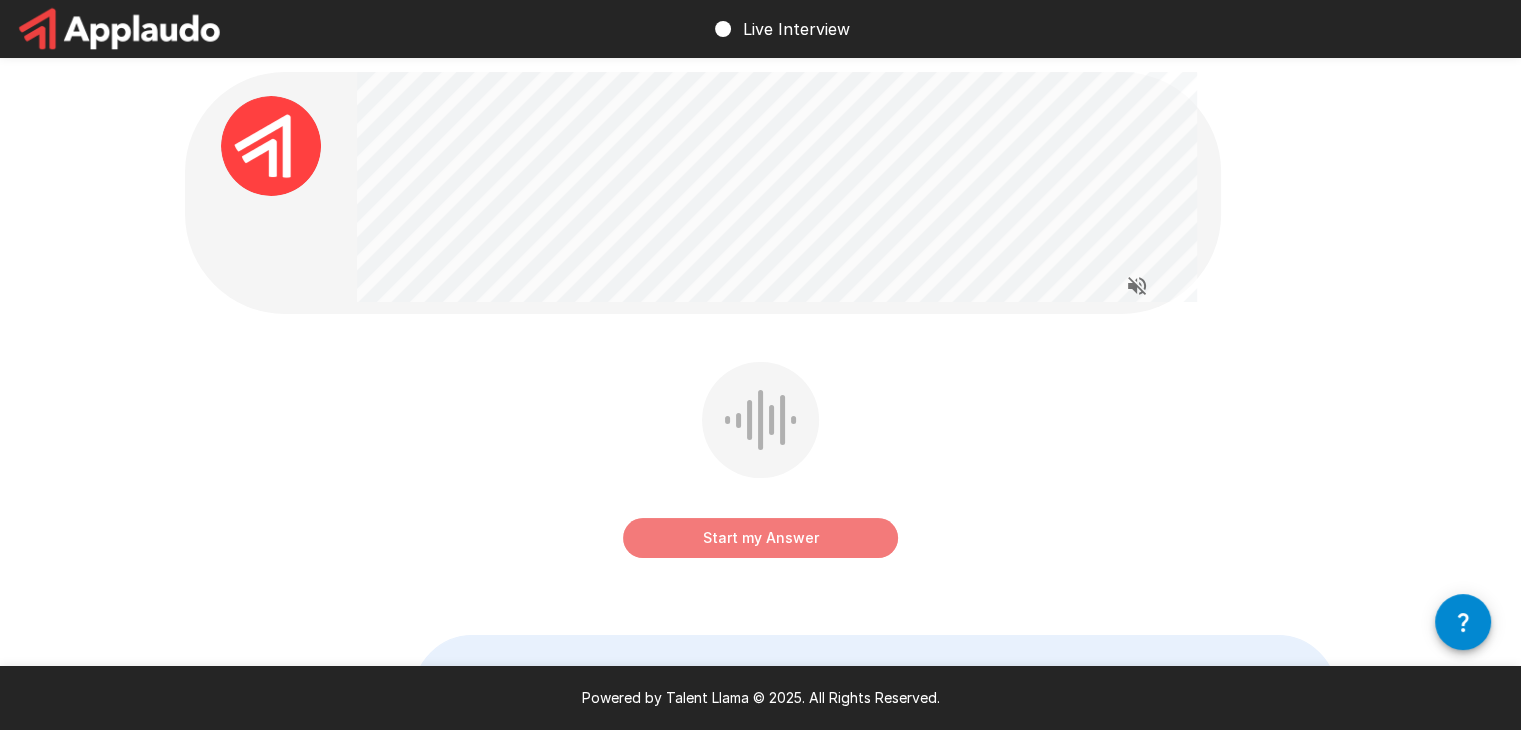click on "Start my Answer" at bounding box center (760, 538) 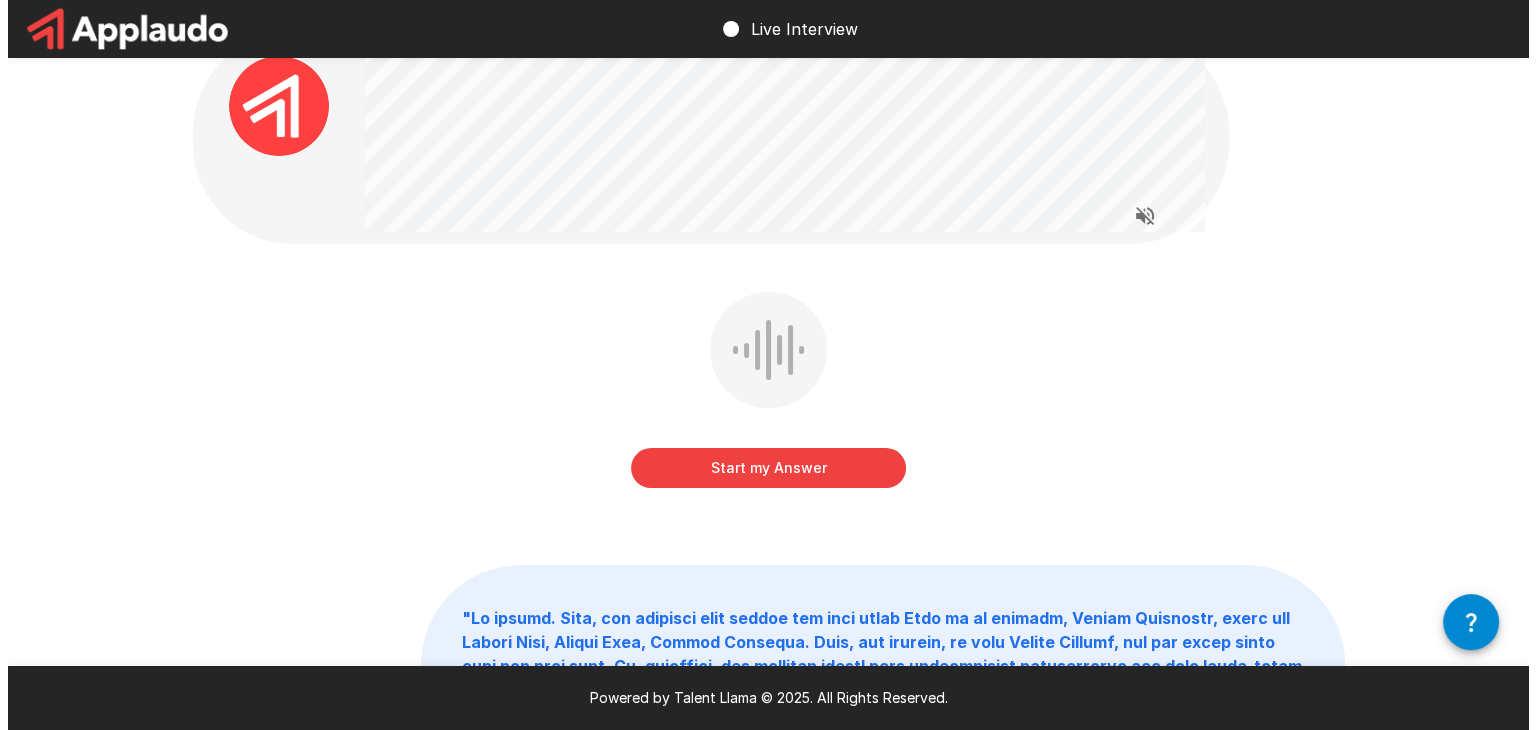 scroll, scrollTop: 0, scrollLeft: 0, axis: both 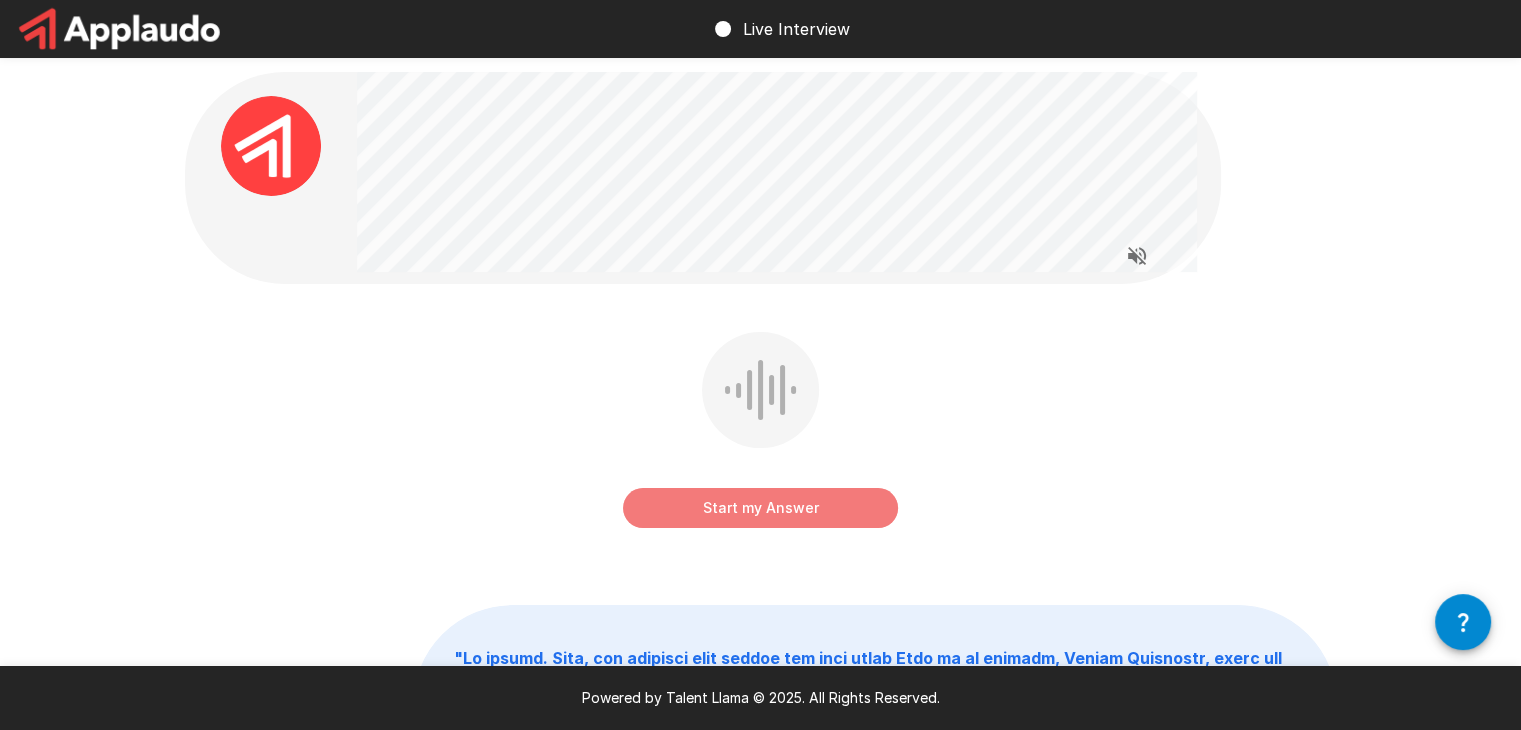 click on "Start my Answer" at bounding box center (760, 508) 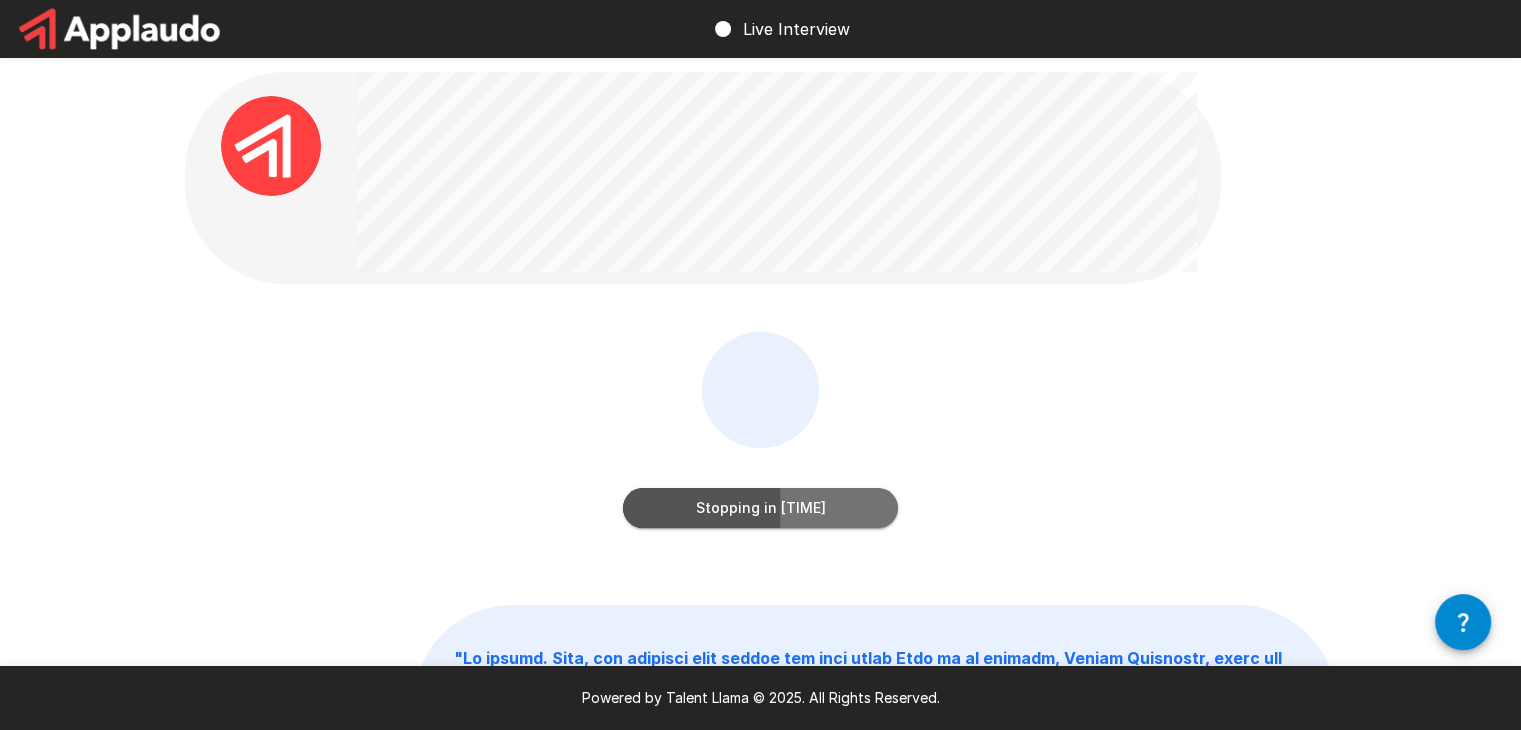 click on "Stopping in [TIME]" at bounding box center [760, 508] 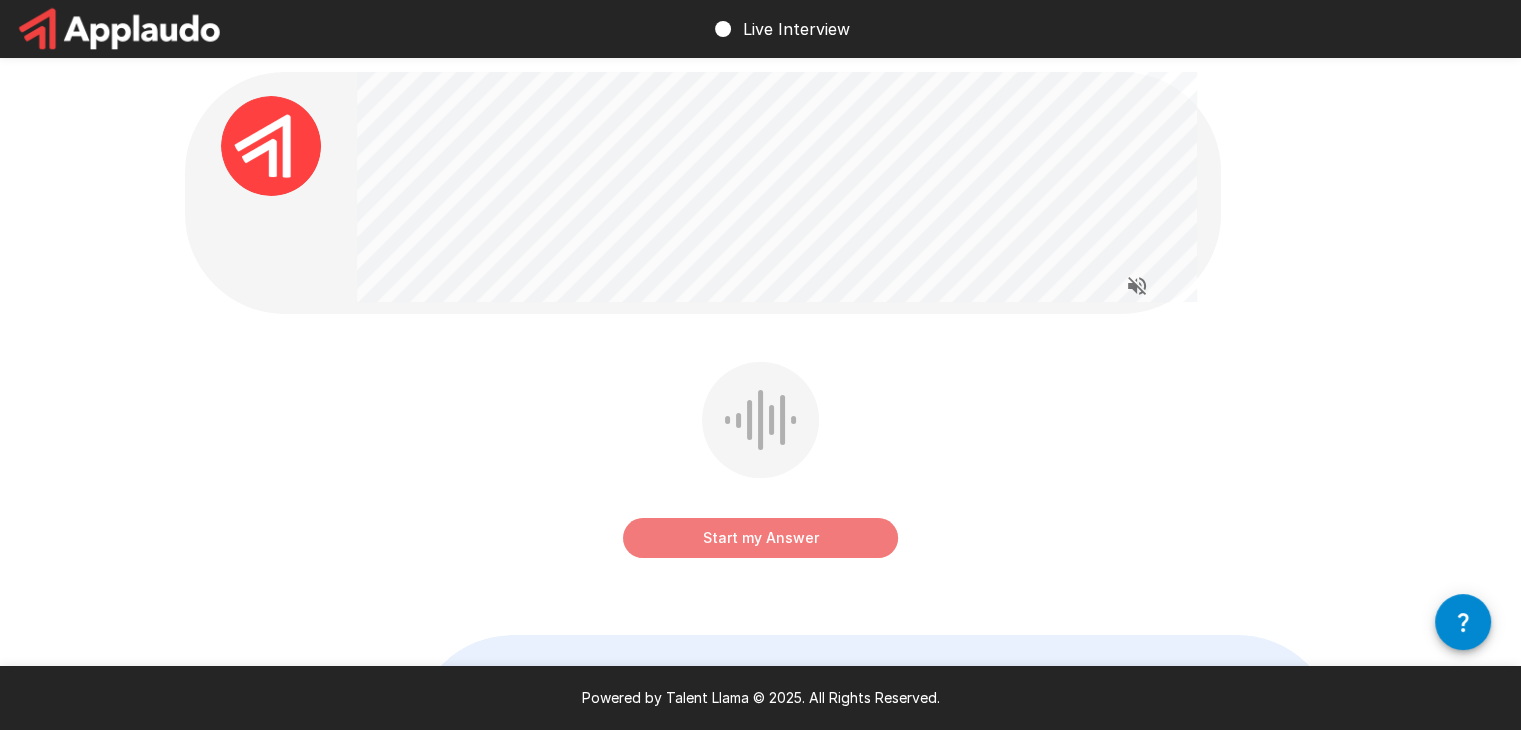click on "Start my Answer" at bounding box center (760, 538) 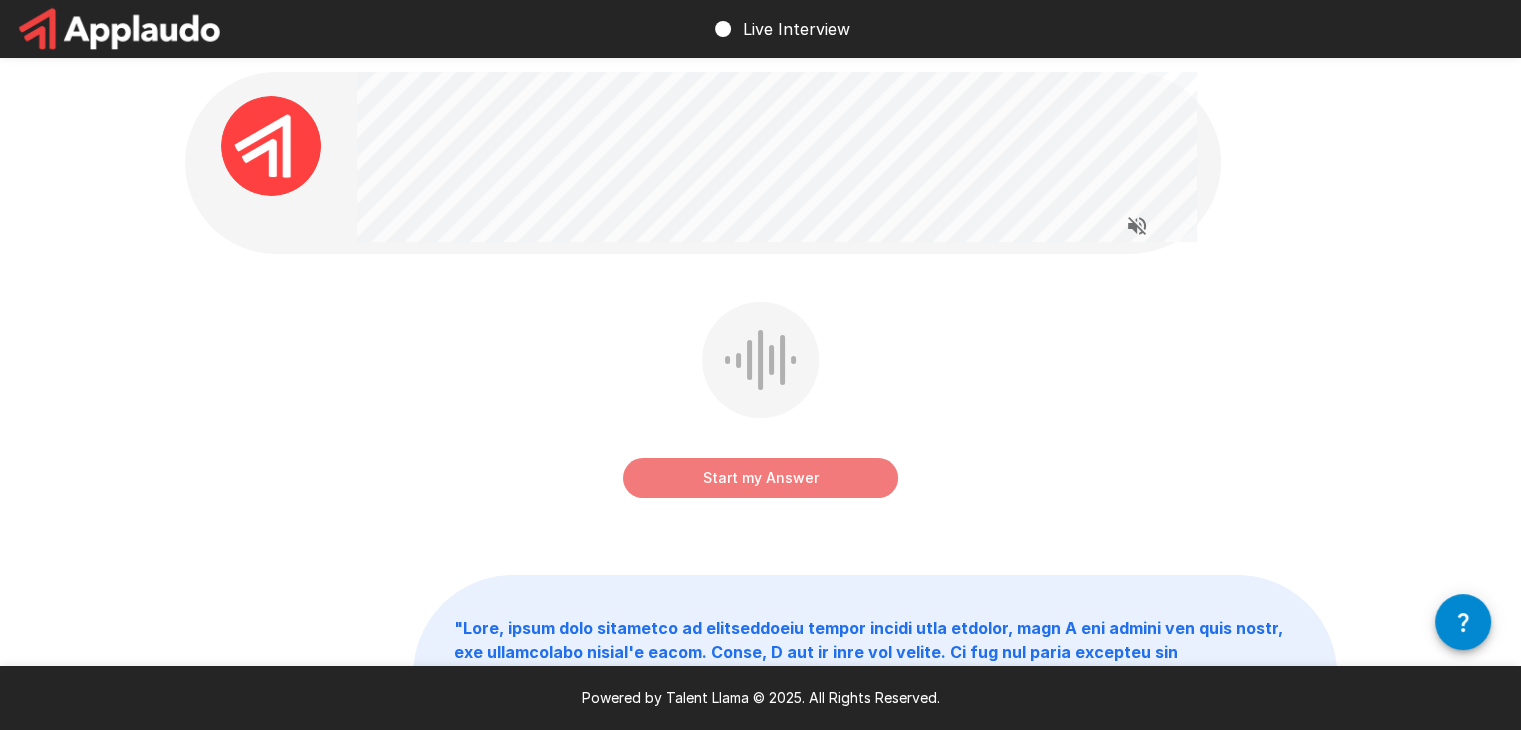 click on "Start my Answer" at bounding box center [760, 478] 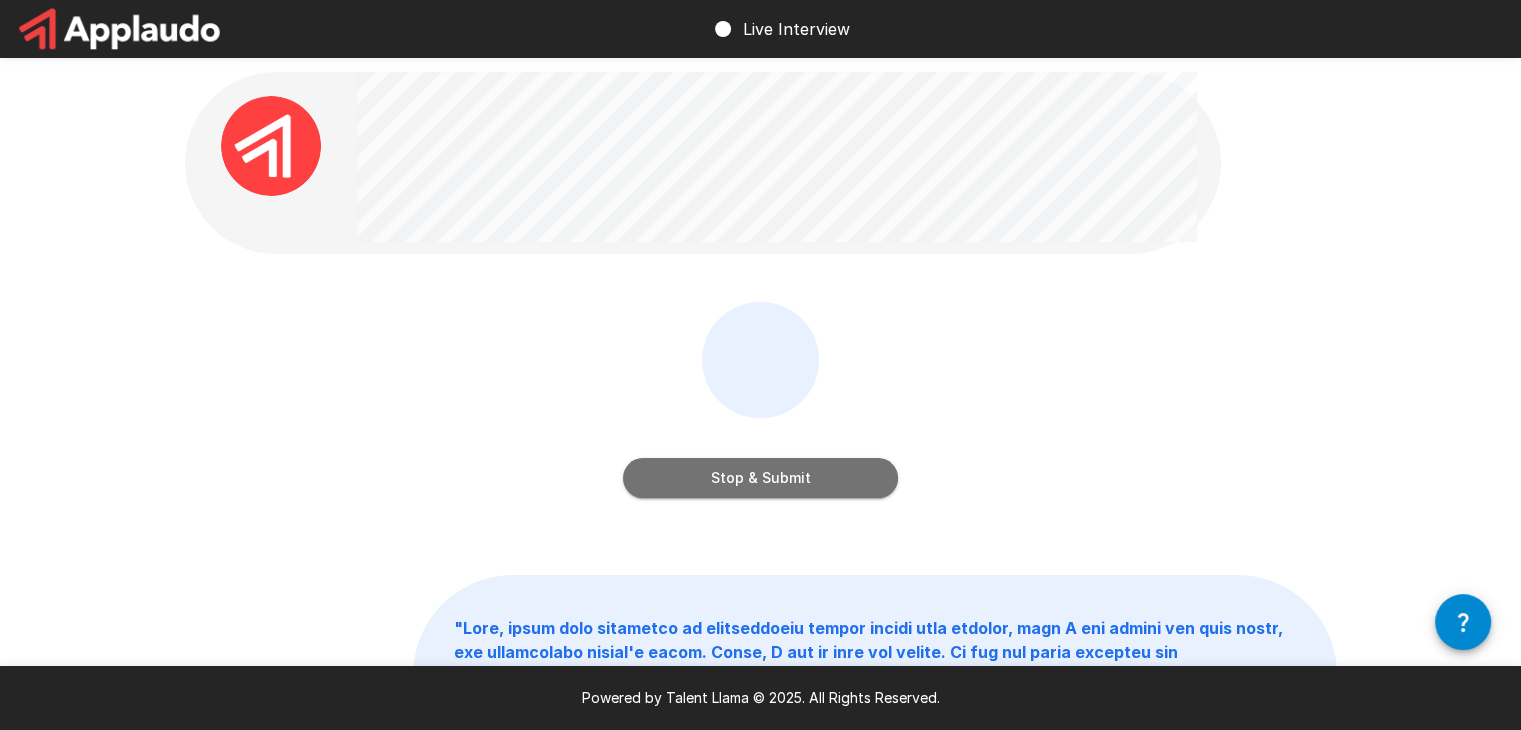 click on "Stop & Submit" at bounding box center [760, 478] 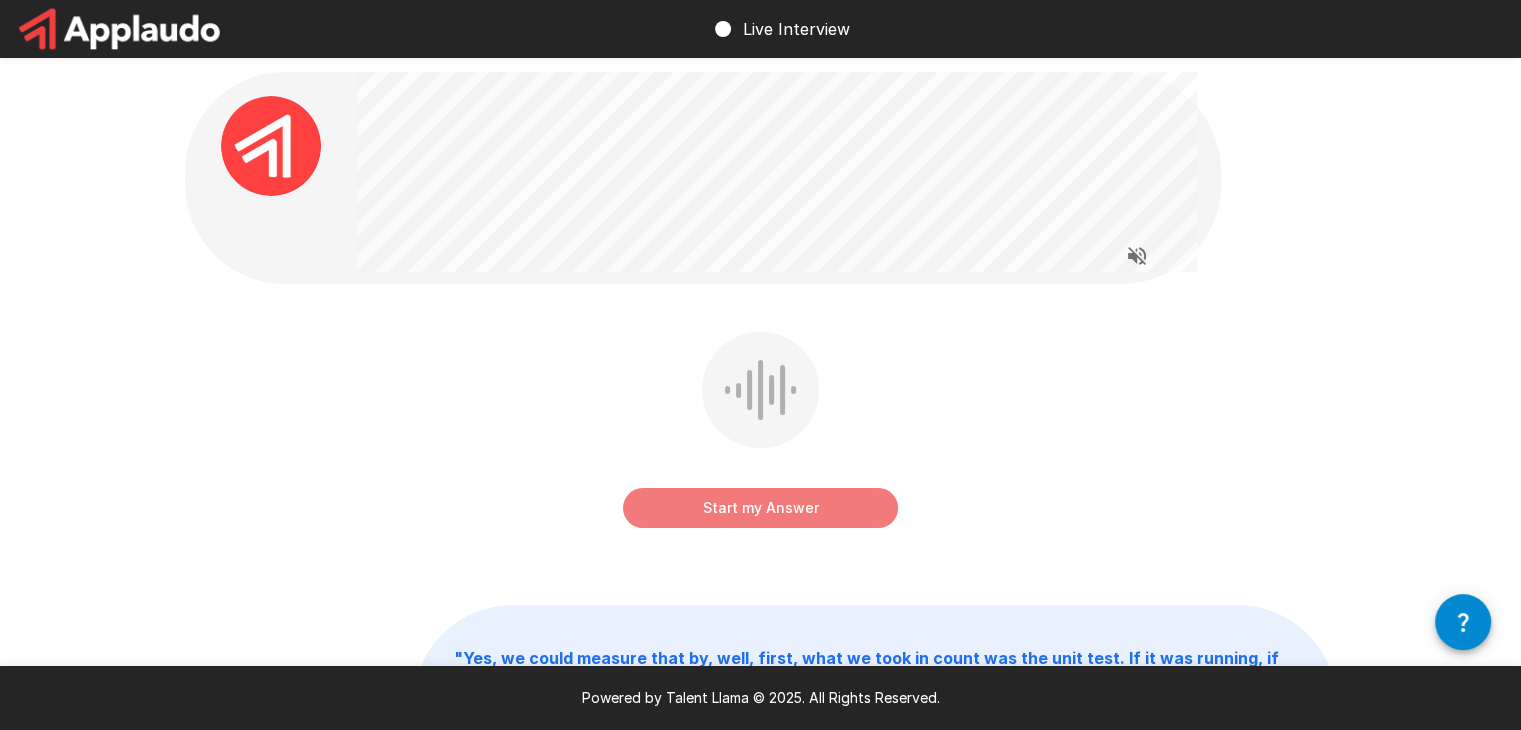 click on "Start my Answer" at bounding box center [760, 508] 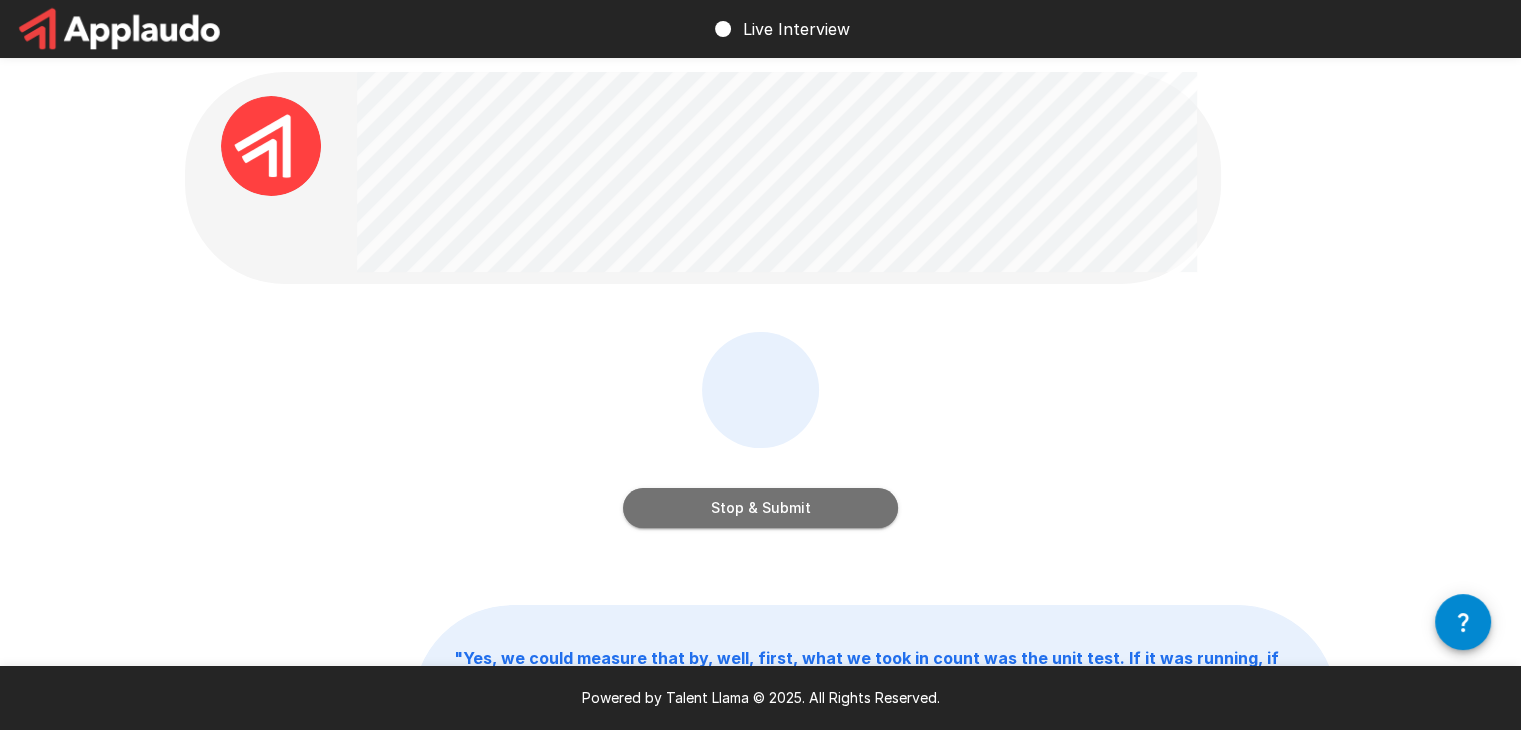 click on "Stop & Submit" at bounding box center (760, 508) 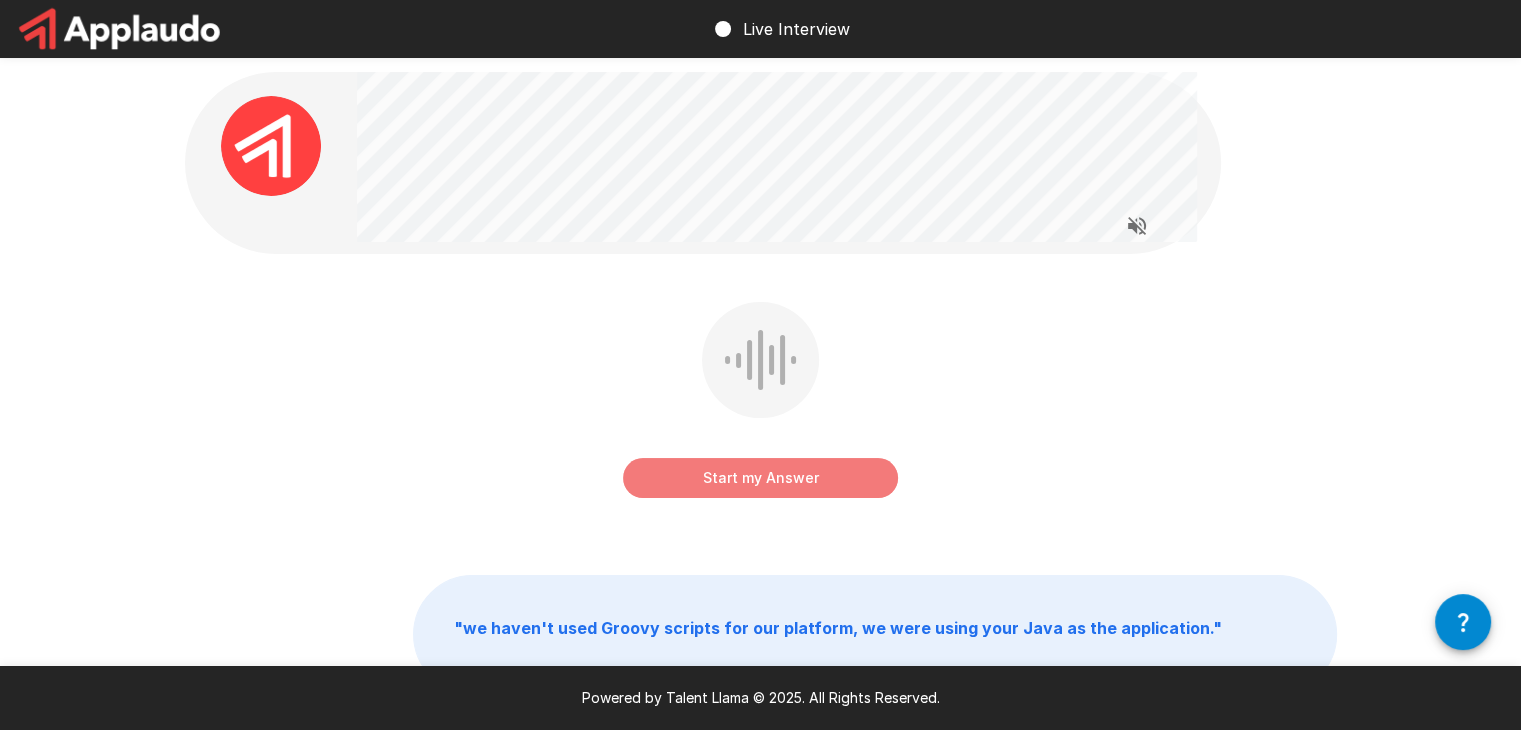 click on "Start my Answer" at bounding box center [760, 478] 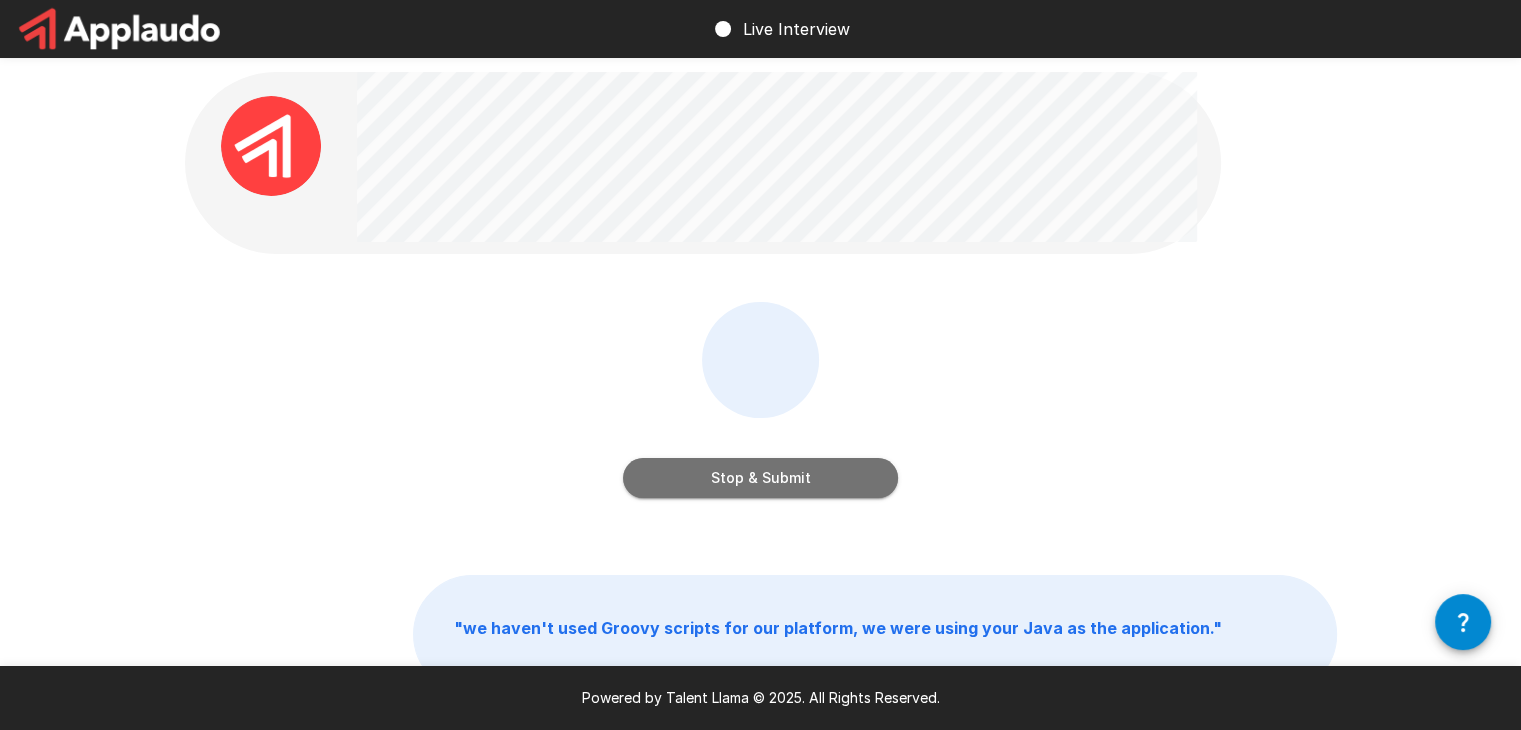 click on "Stop & Submit" at bounding box center (760, 478) 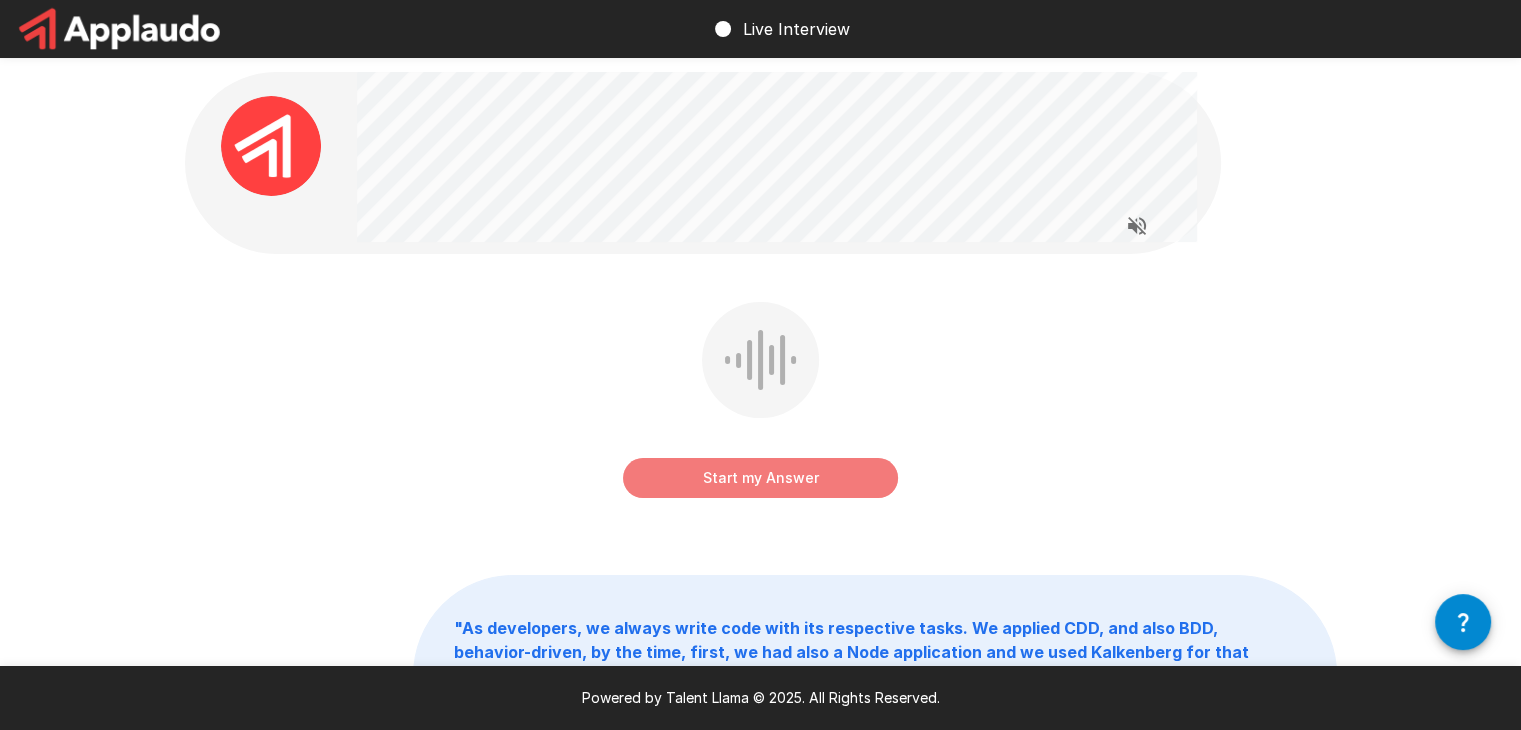 click on "Start my Answer" at bounding box center (760, 478) 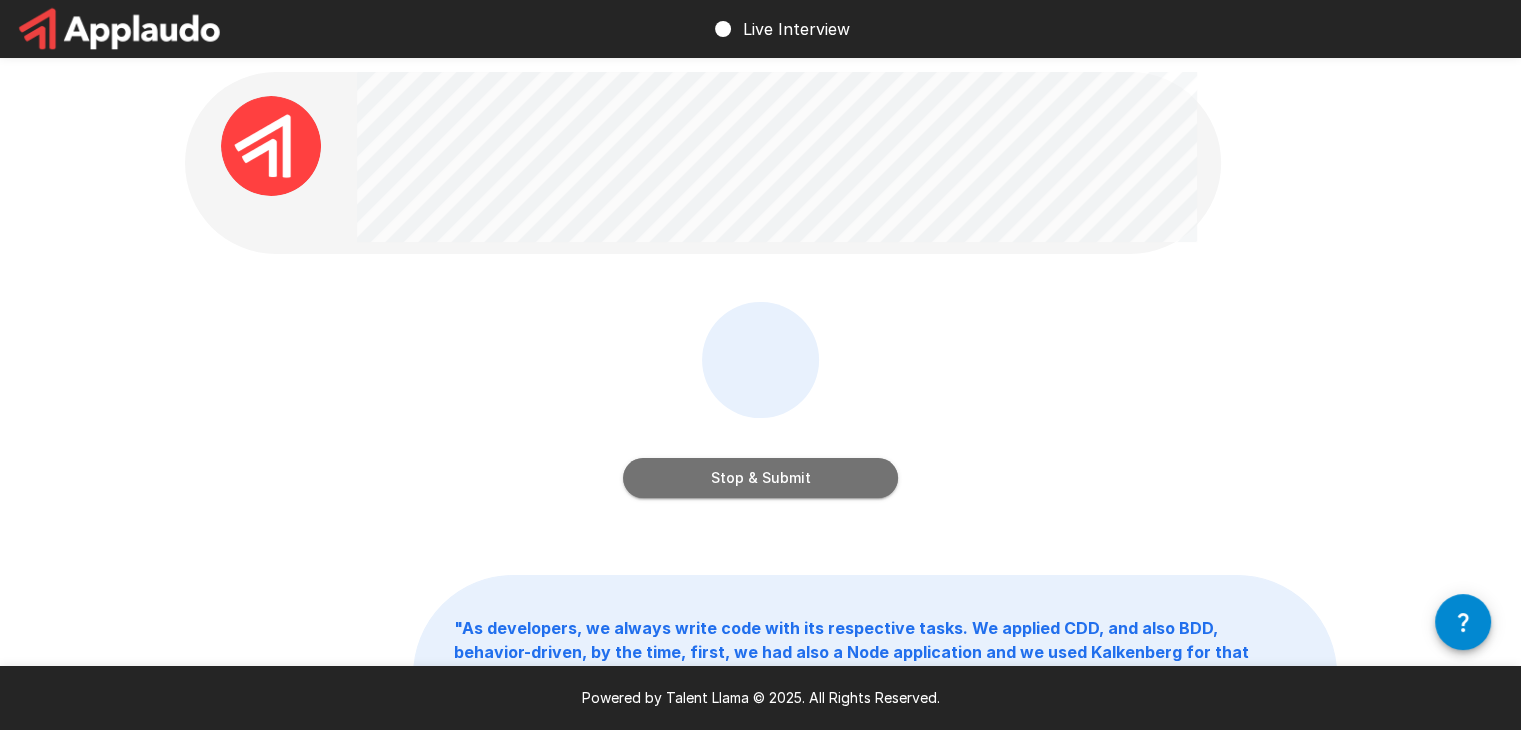 click on "Stop & Submit" at bounding box center [760, 478] 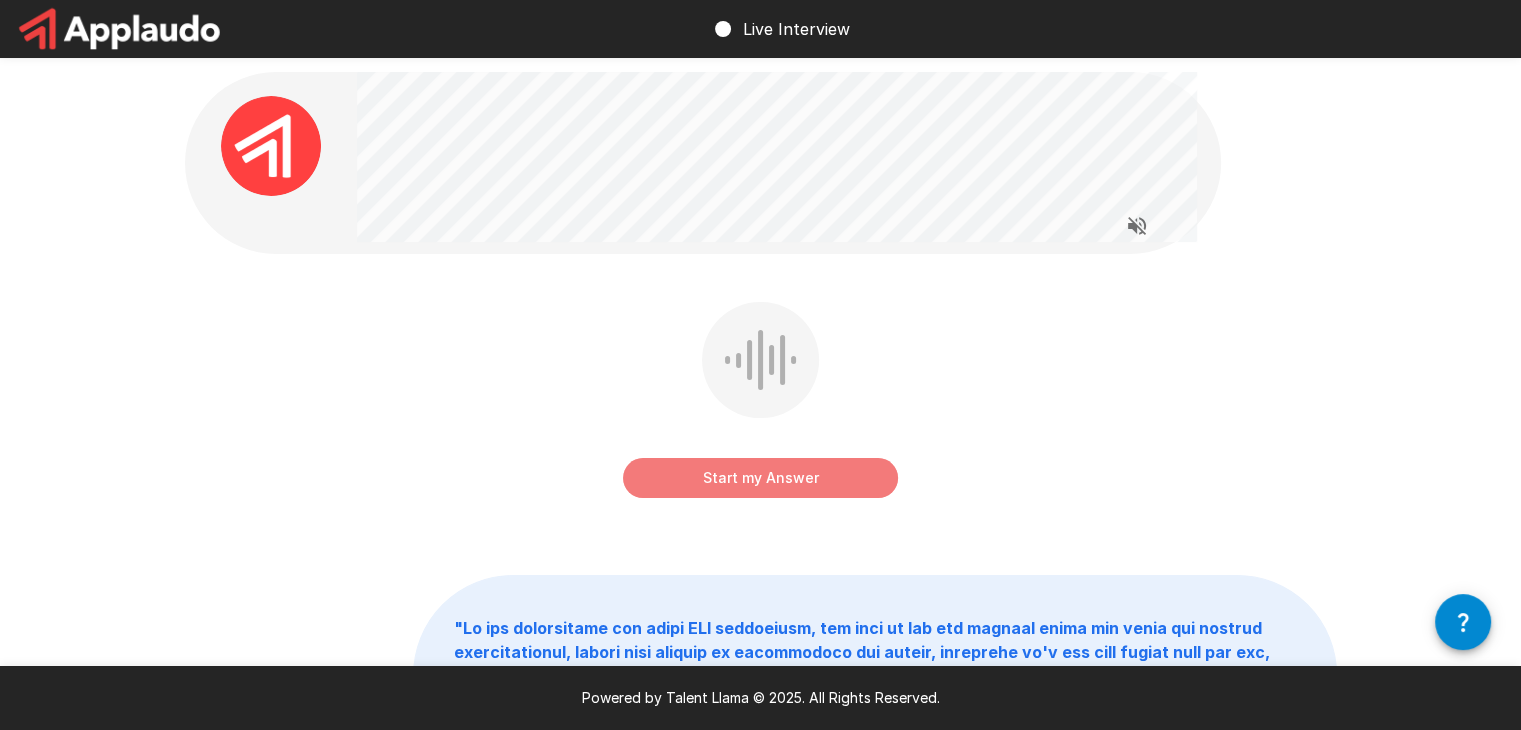 click on "Start my Answer" at bounding box center (760, 478) 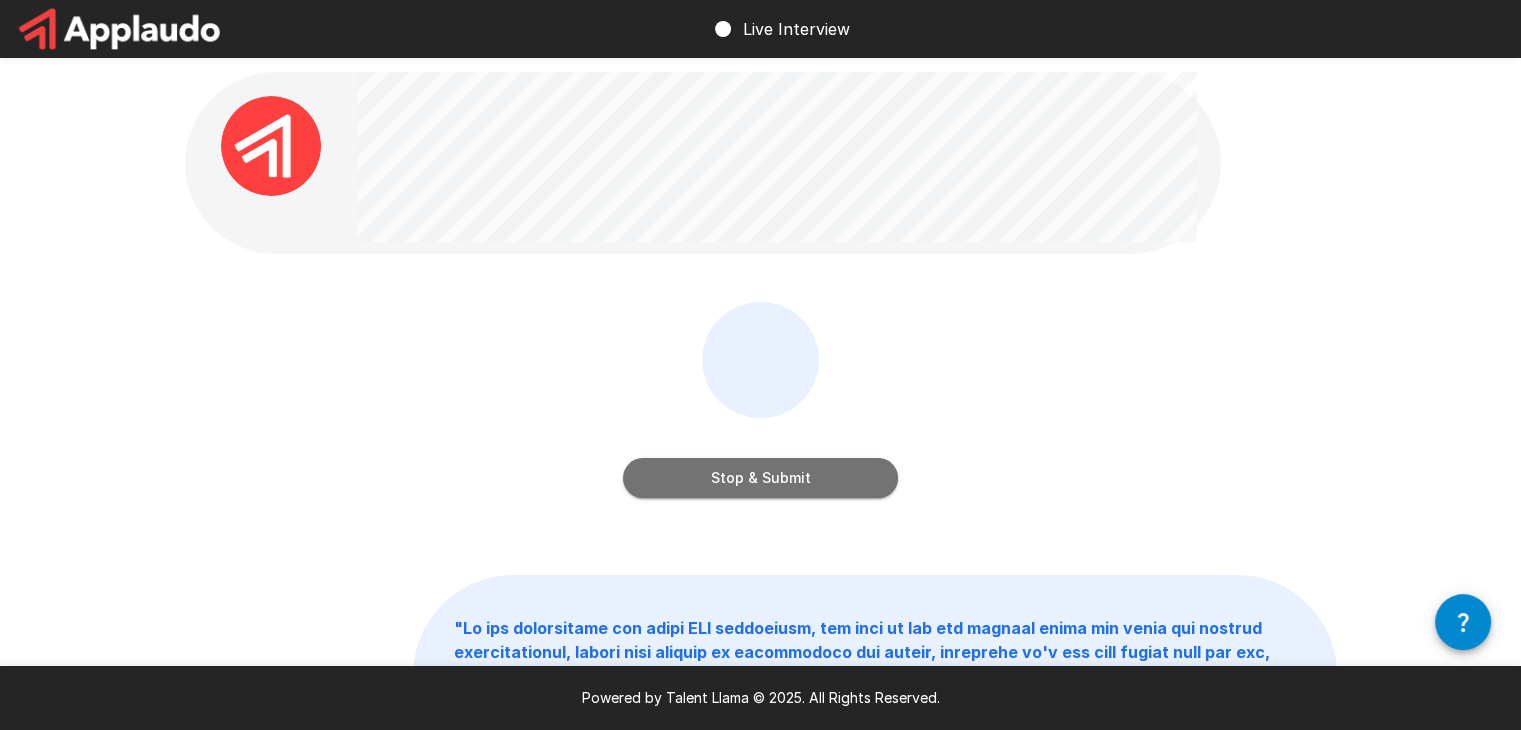 click on "Stop & Submit" at bounding box center [760, 478] 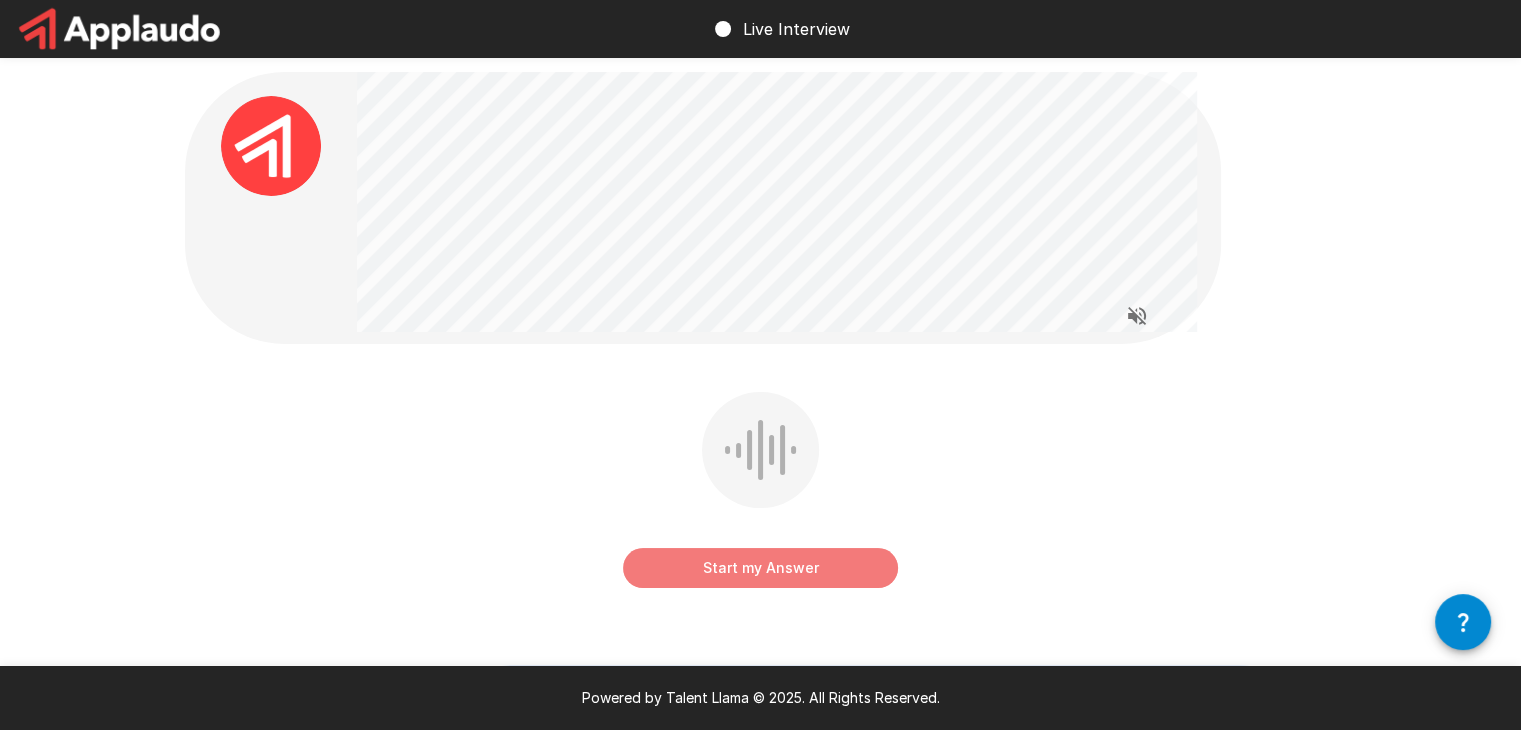 click on "Start my Answer" at bounding box center [760, 568] 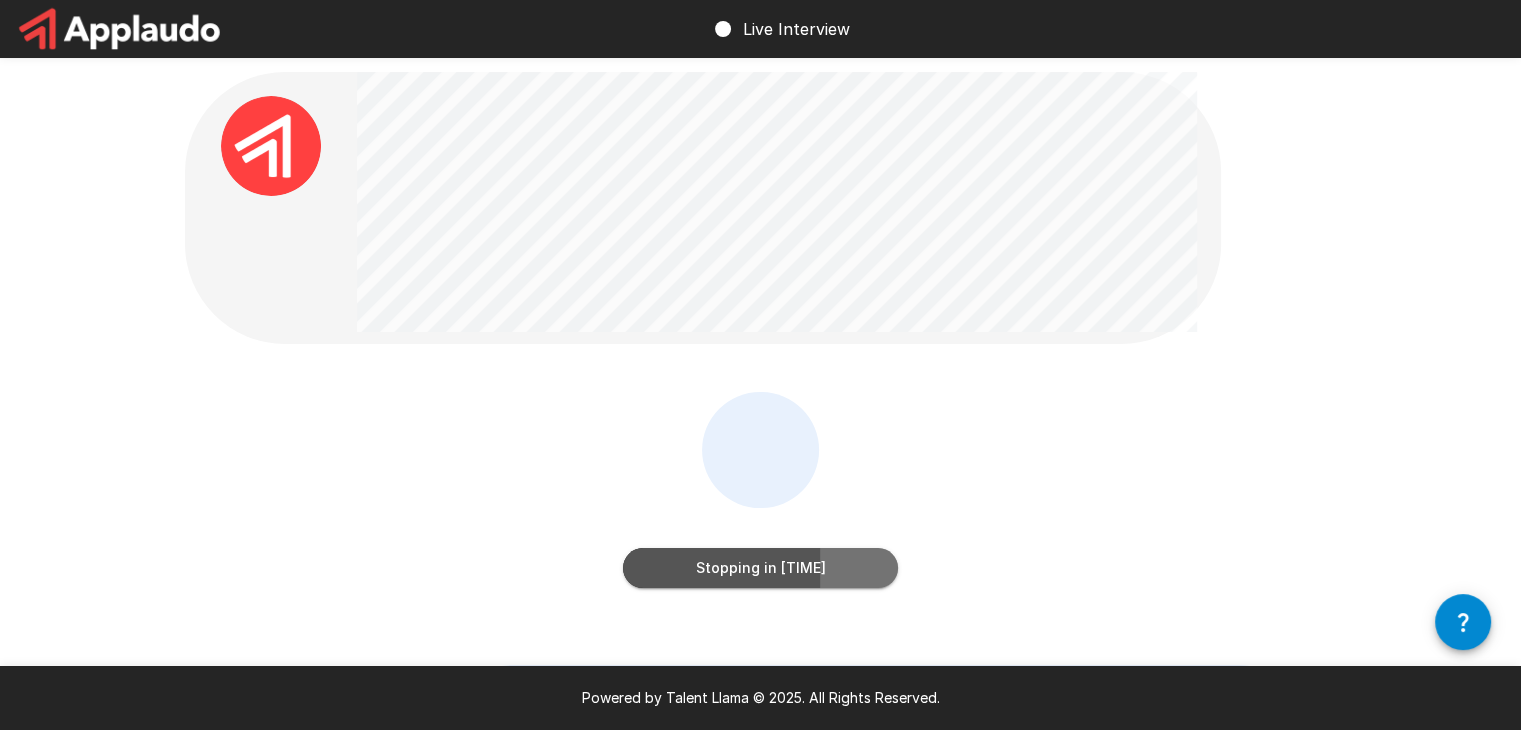 click on "Stopping in [TIME]" at bounding box center (760, 568) 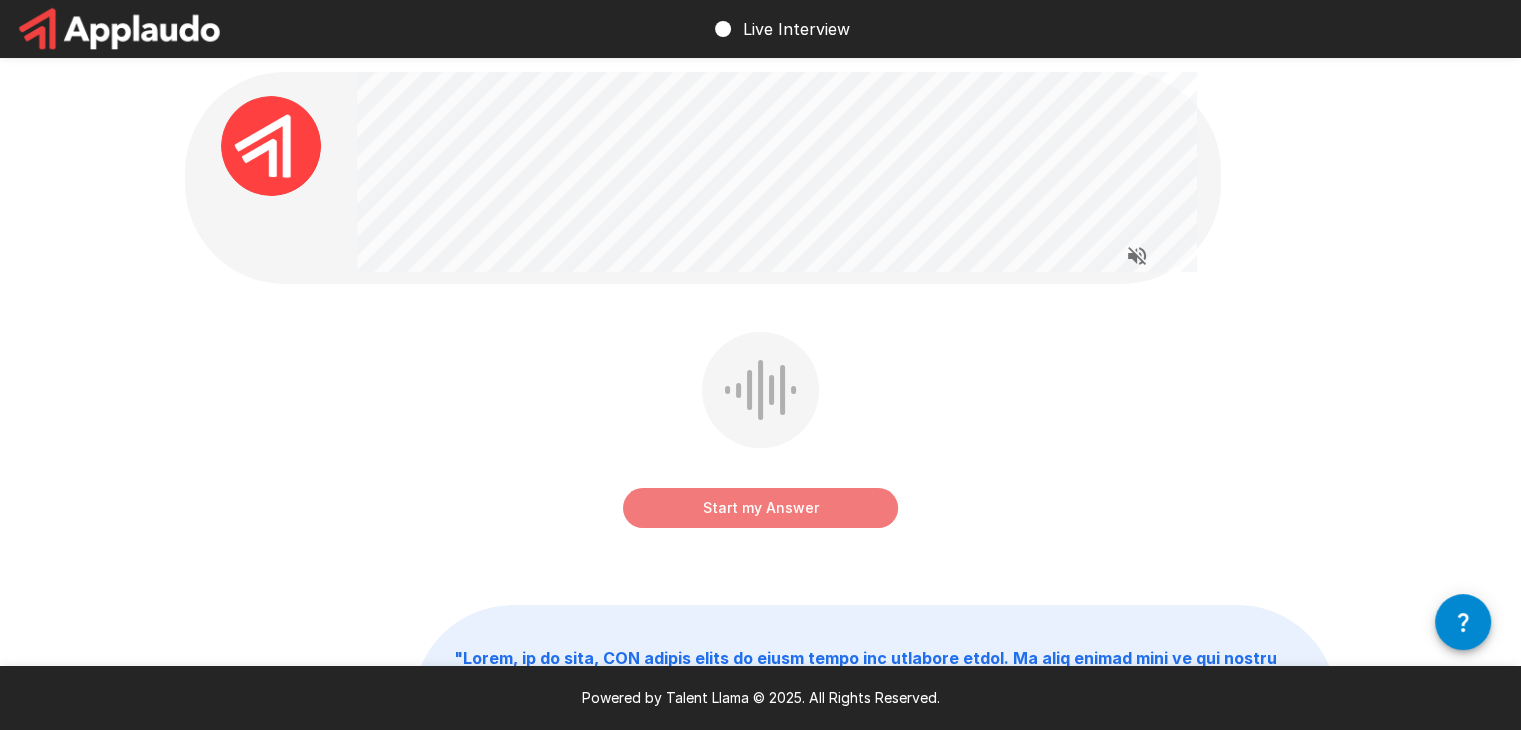 click on "Start my Answer" at bounding box center [760, 508] 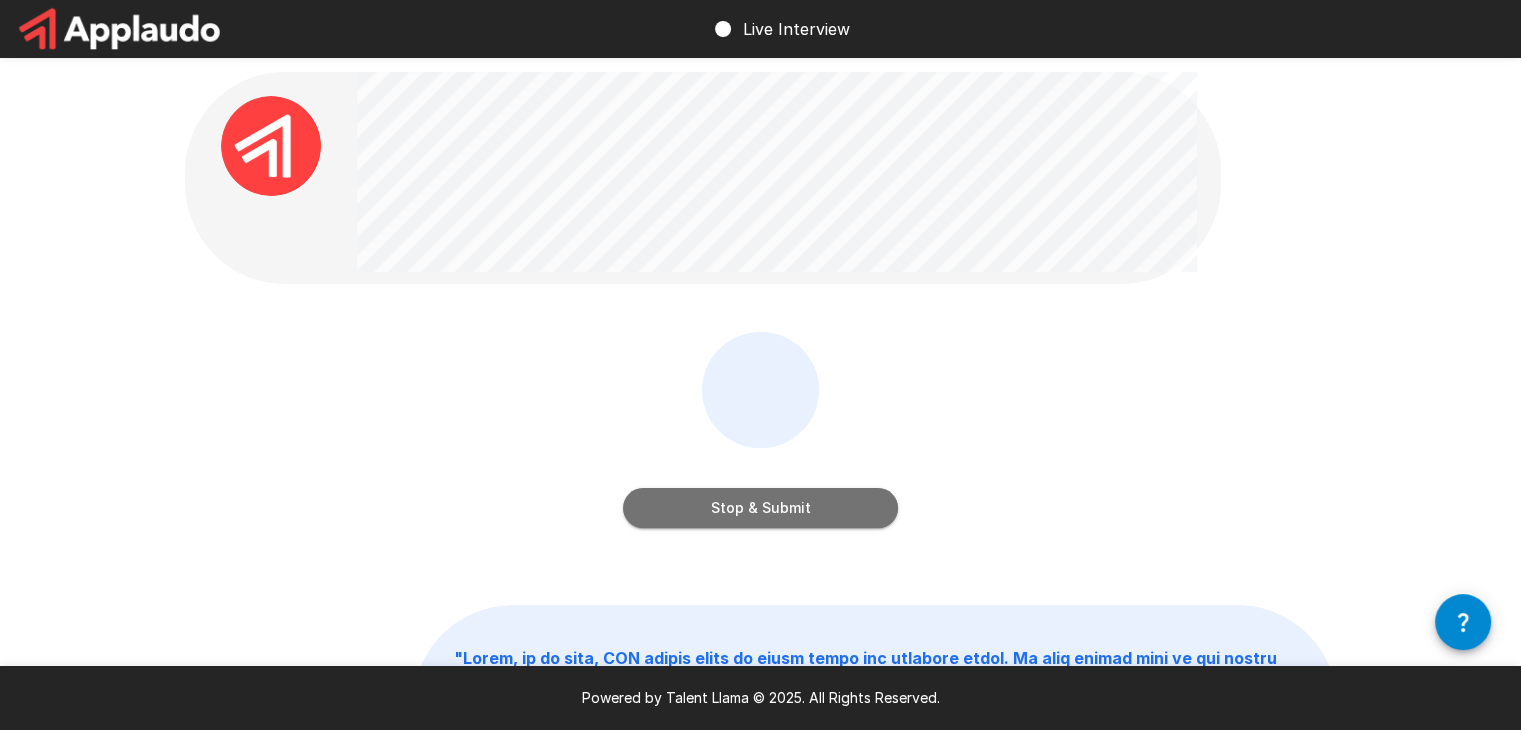 click on "Stop & Submit" at bounding box center [760, 508] 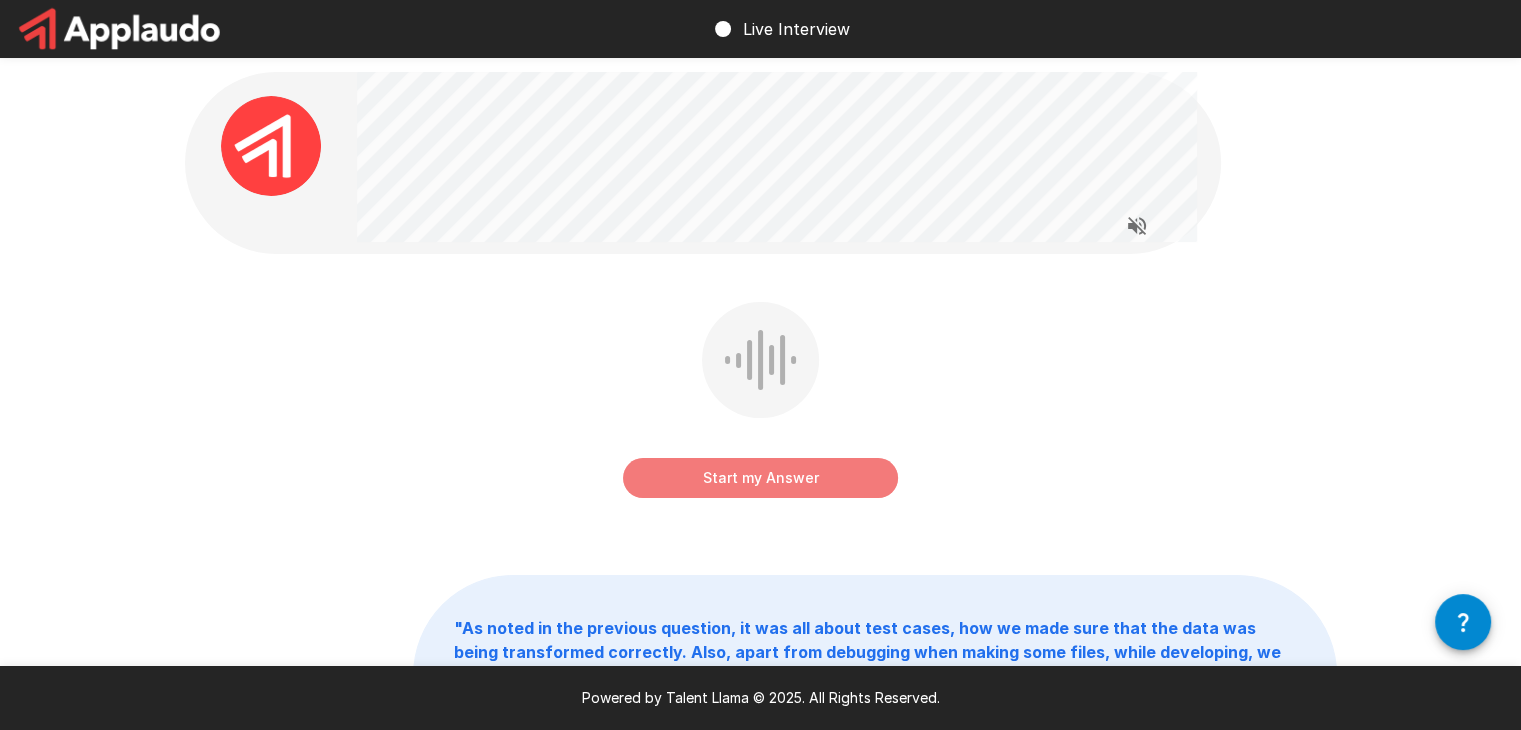 click on "Start my Answer" at bounding box center [760, 478] 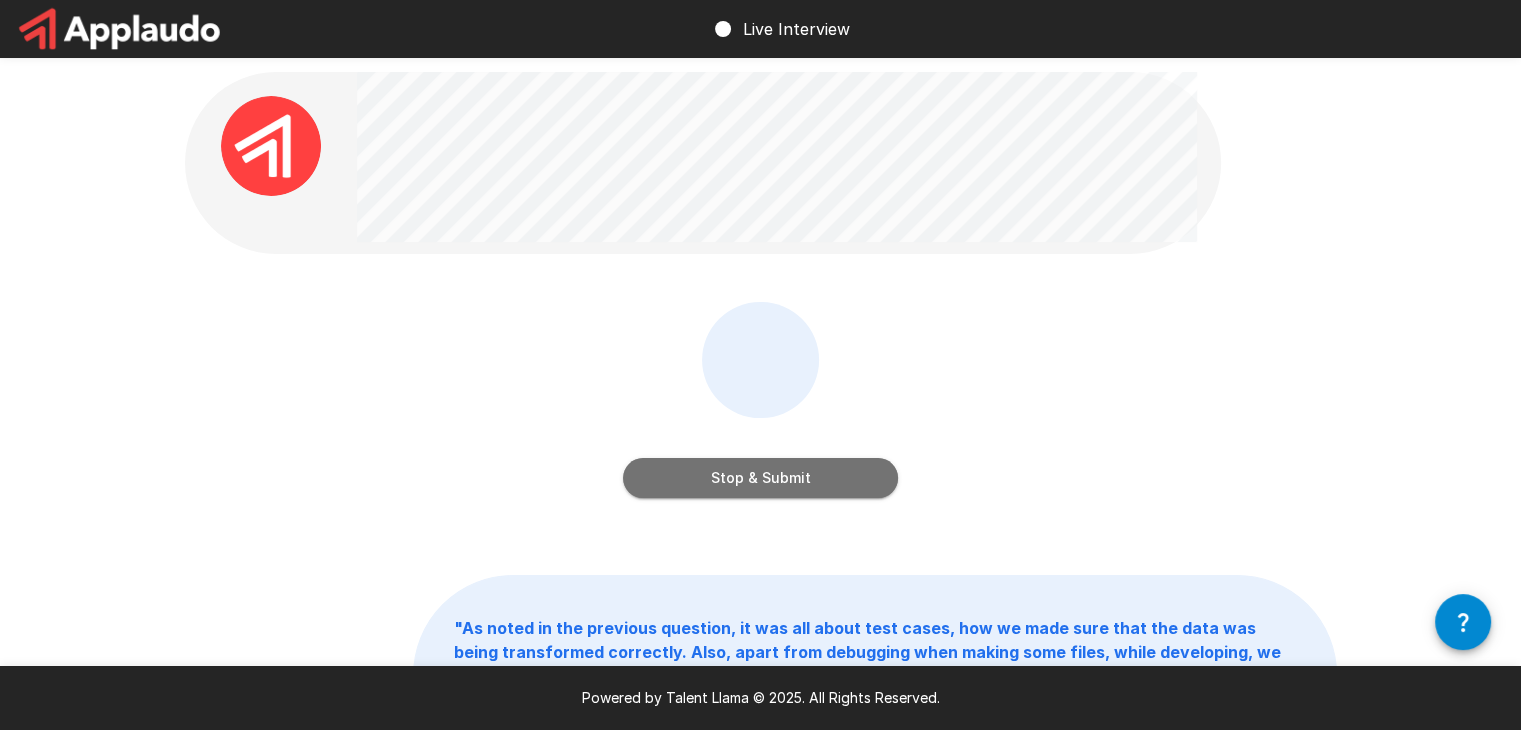 click on "Stop & Submit" at bounding box center (760, 478) 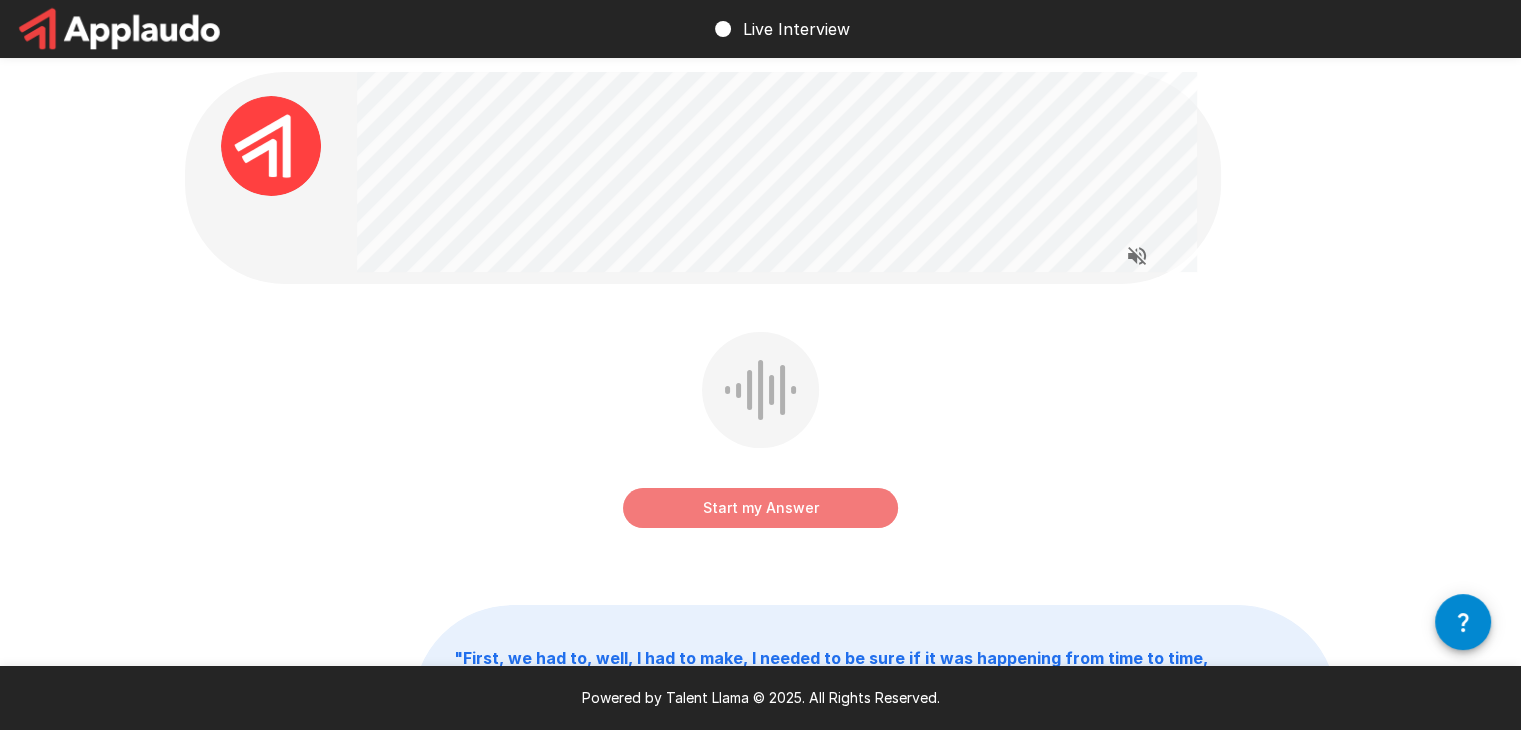 click on "Start my Answer" at bounding box center (760, 508) 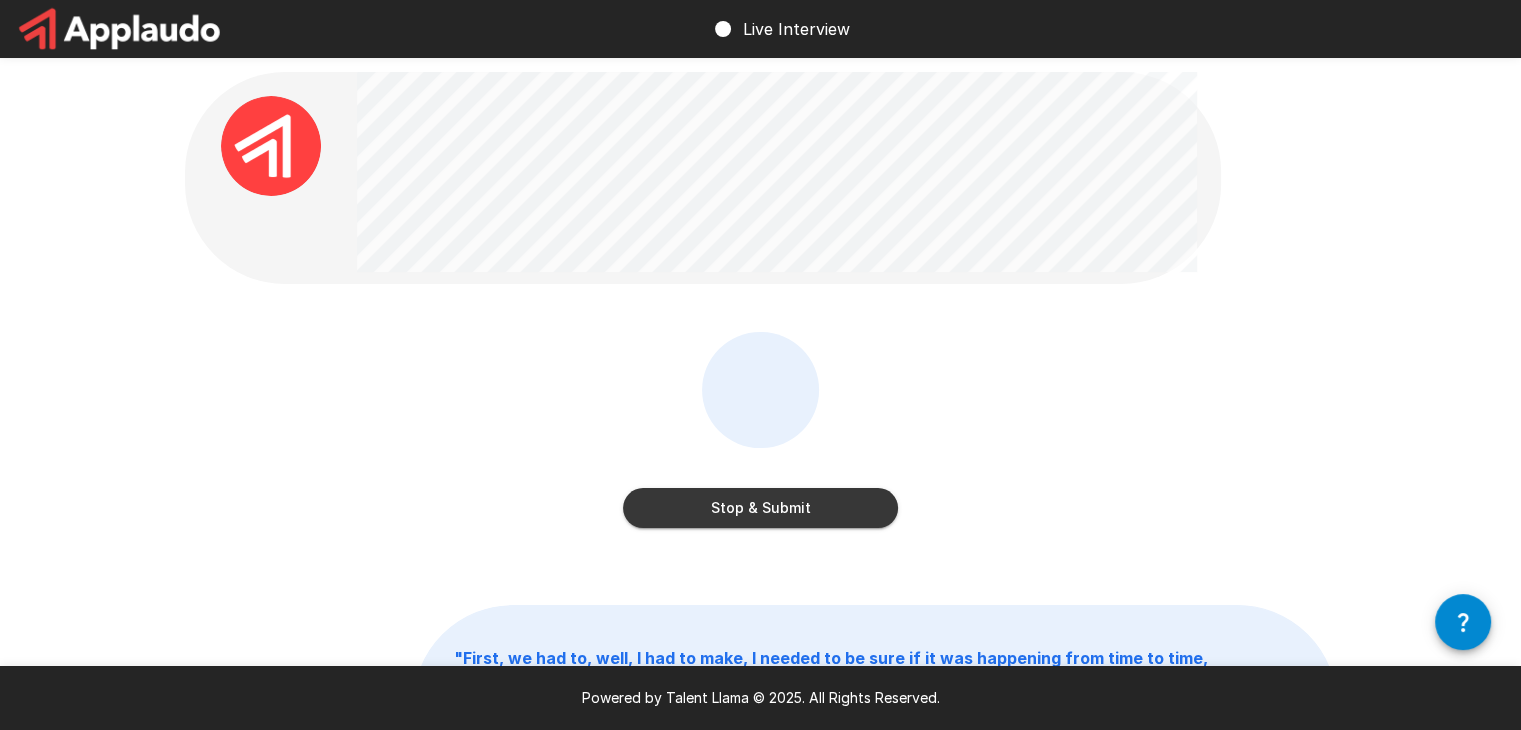 click on "Stop & Submit" at bounding box center [760, 508] 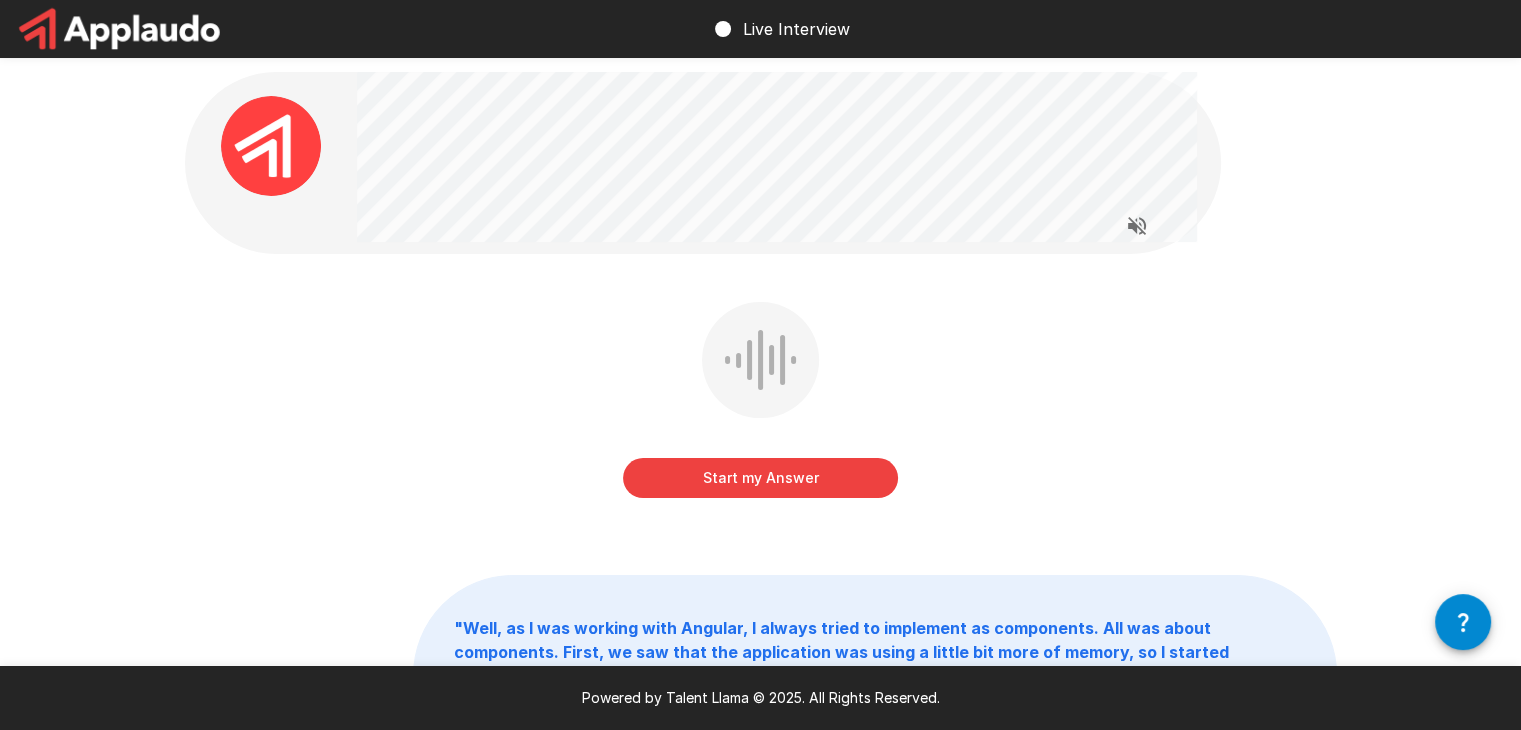 click on "Start my Answer" at bounding box center [760, 478] 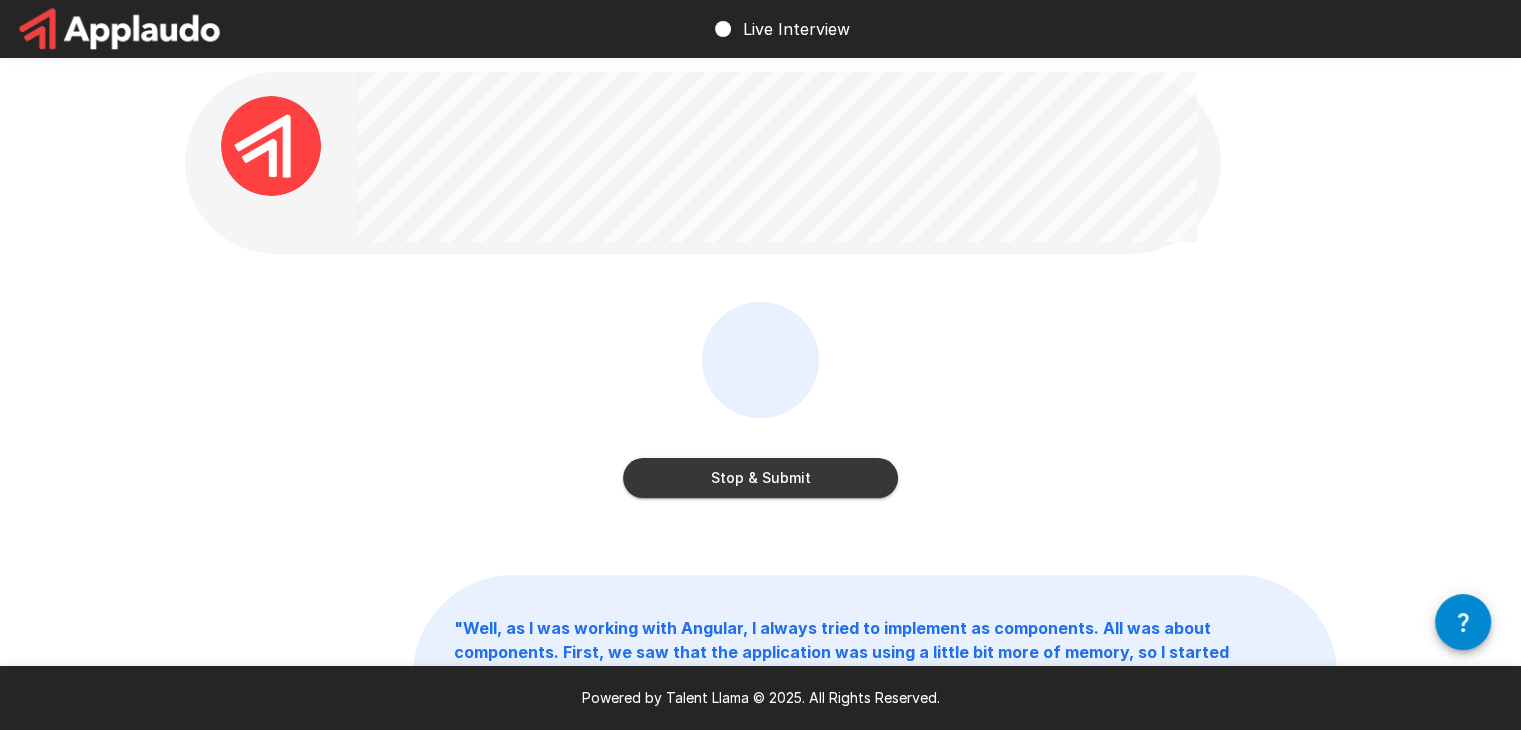 click on "Stop & Submit" at bounding box center (760, 478) 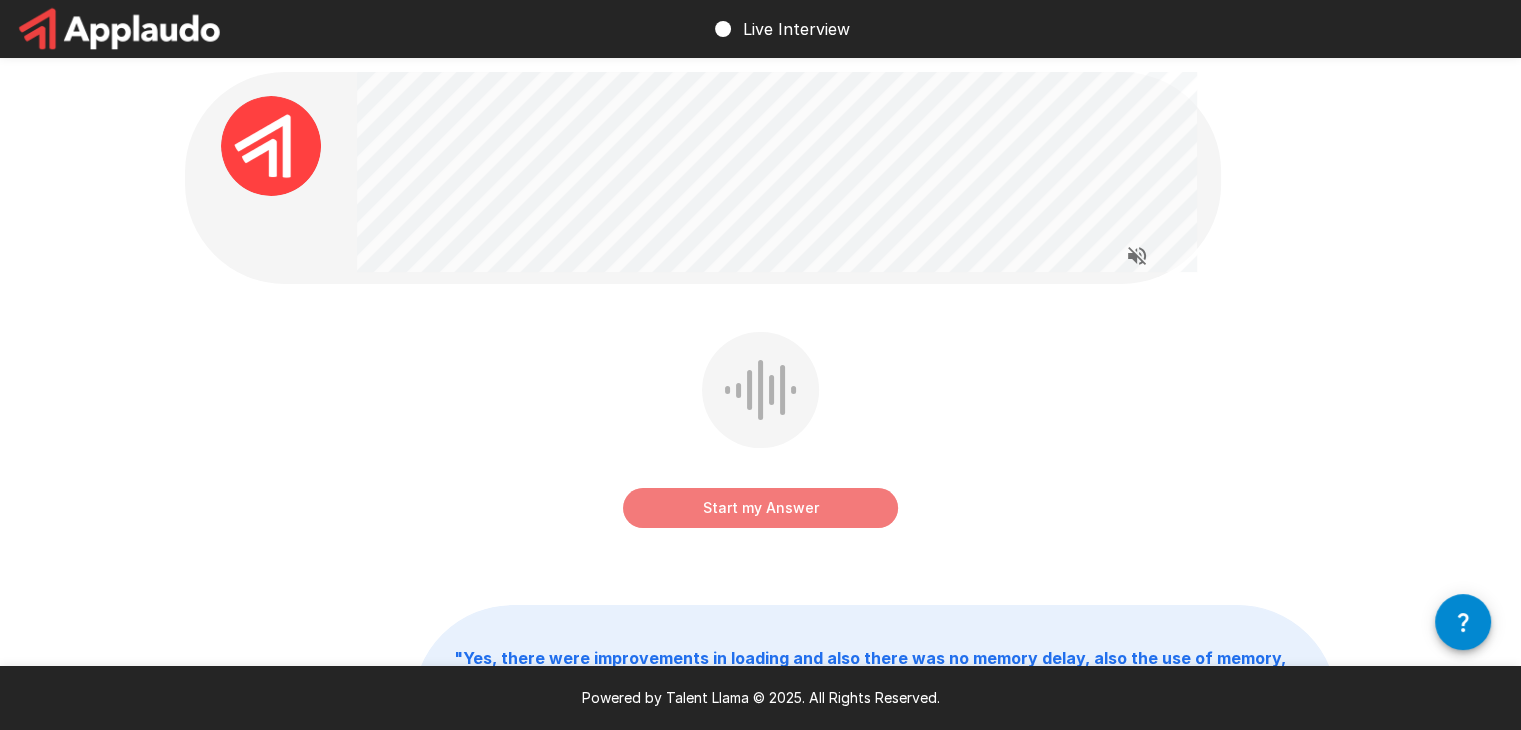 click on "Start my Answer" at bounding box center [760, 508] 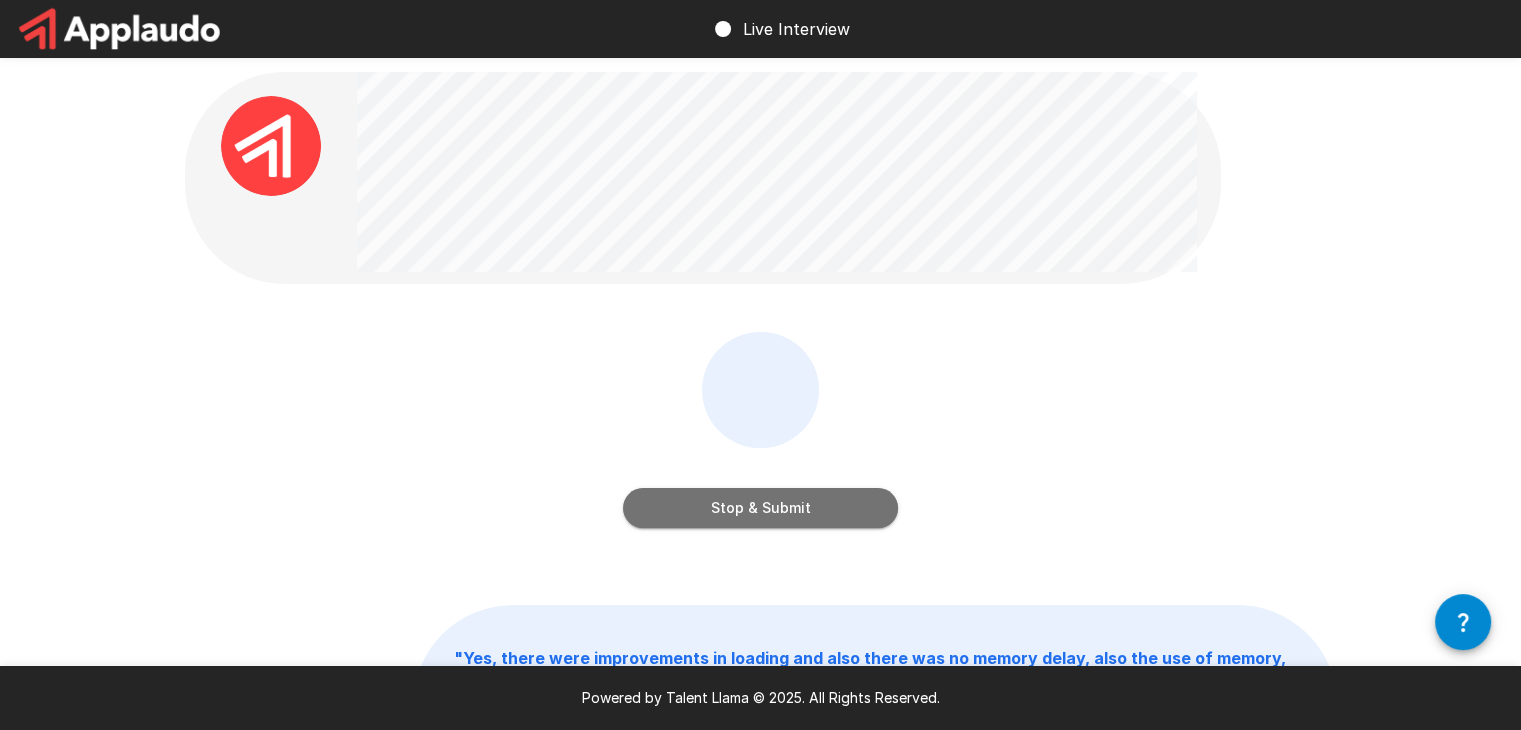 click on "Stop & Submit" at bounding box center (760, 508) 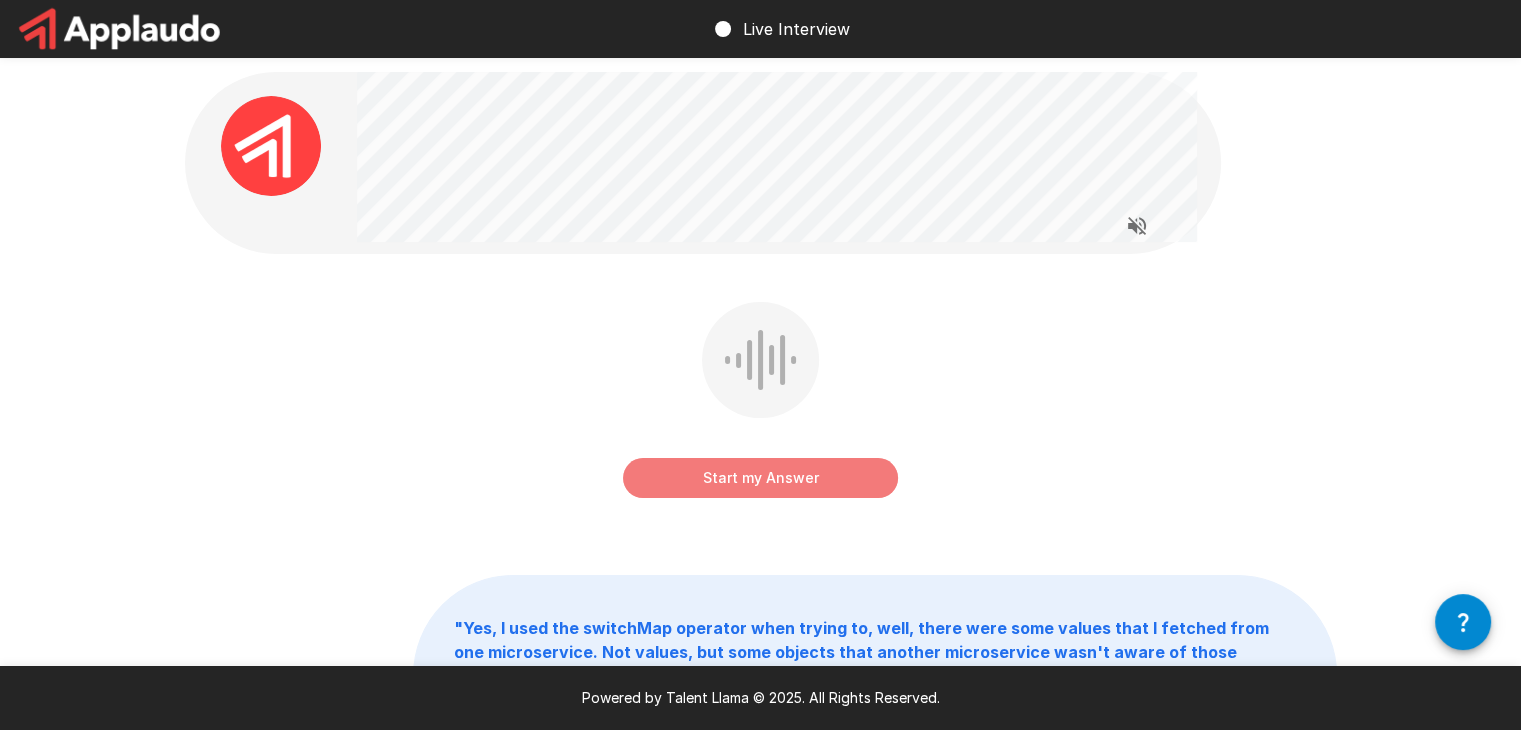 click on "Start my Answer" at bounding box center (760, 478) 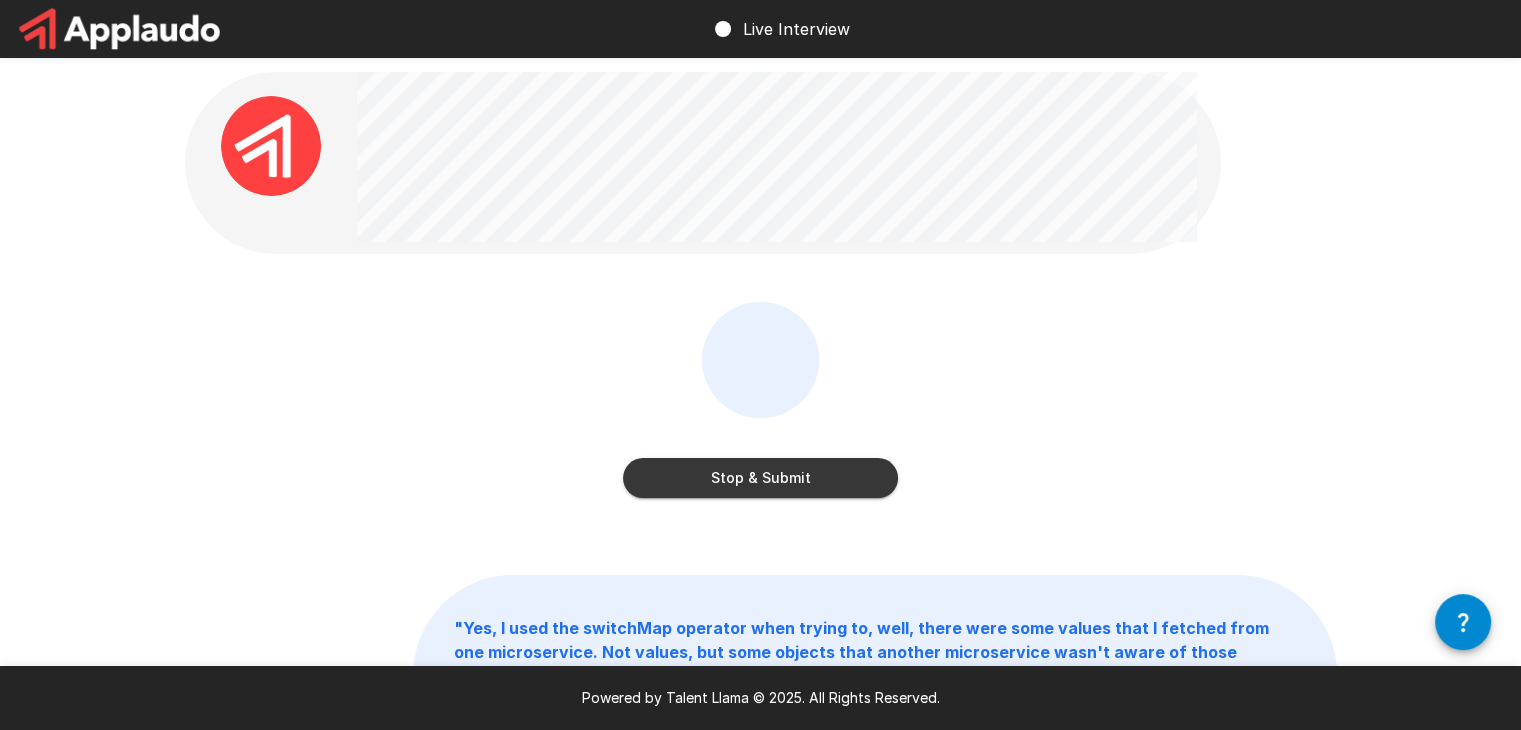 click on "Stop & Submit" at bounding box center [760, 478] 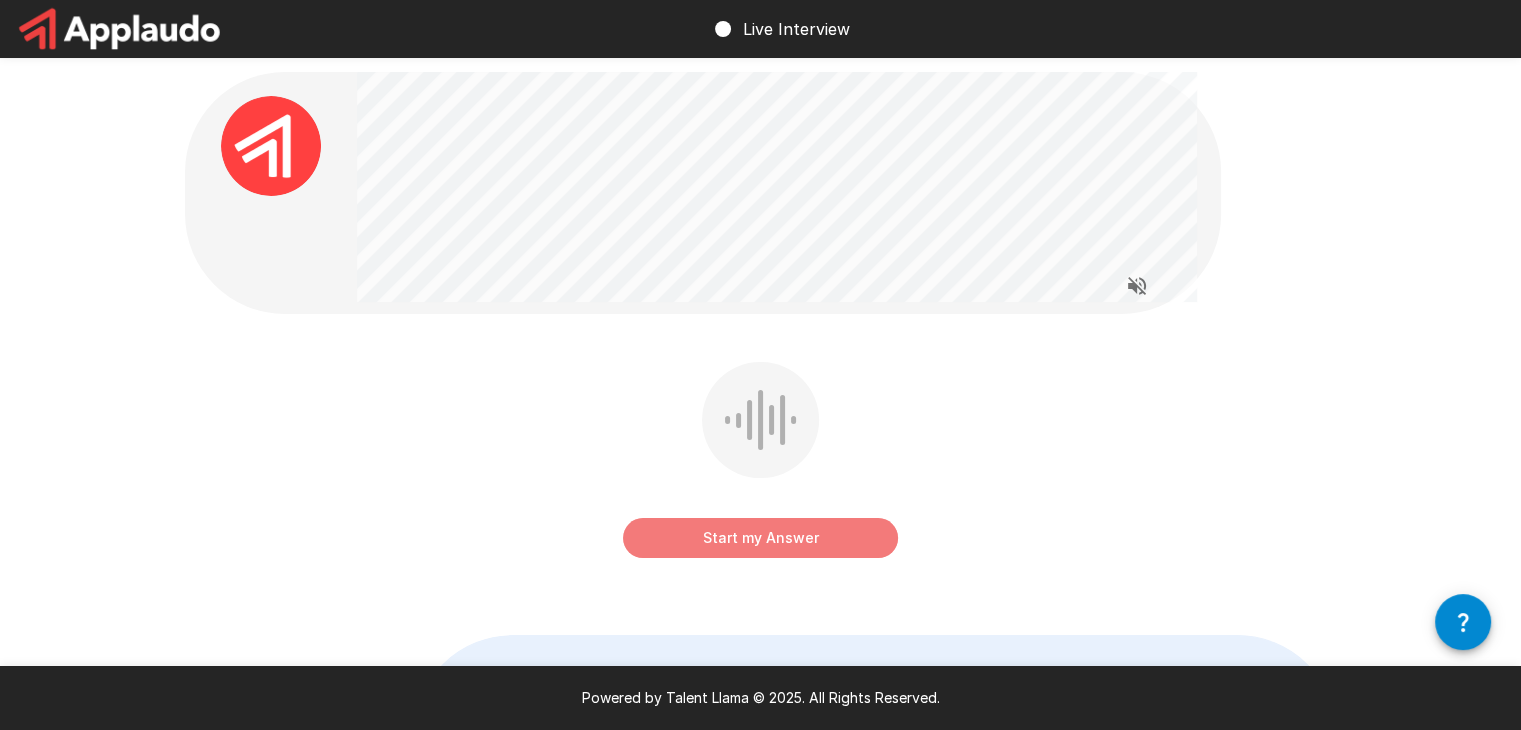 click on "Start my Answer" at bounding box center [760, 538] 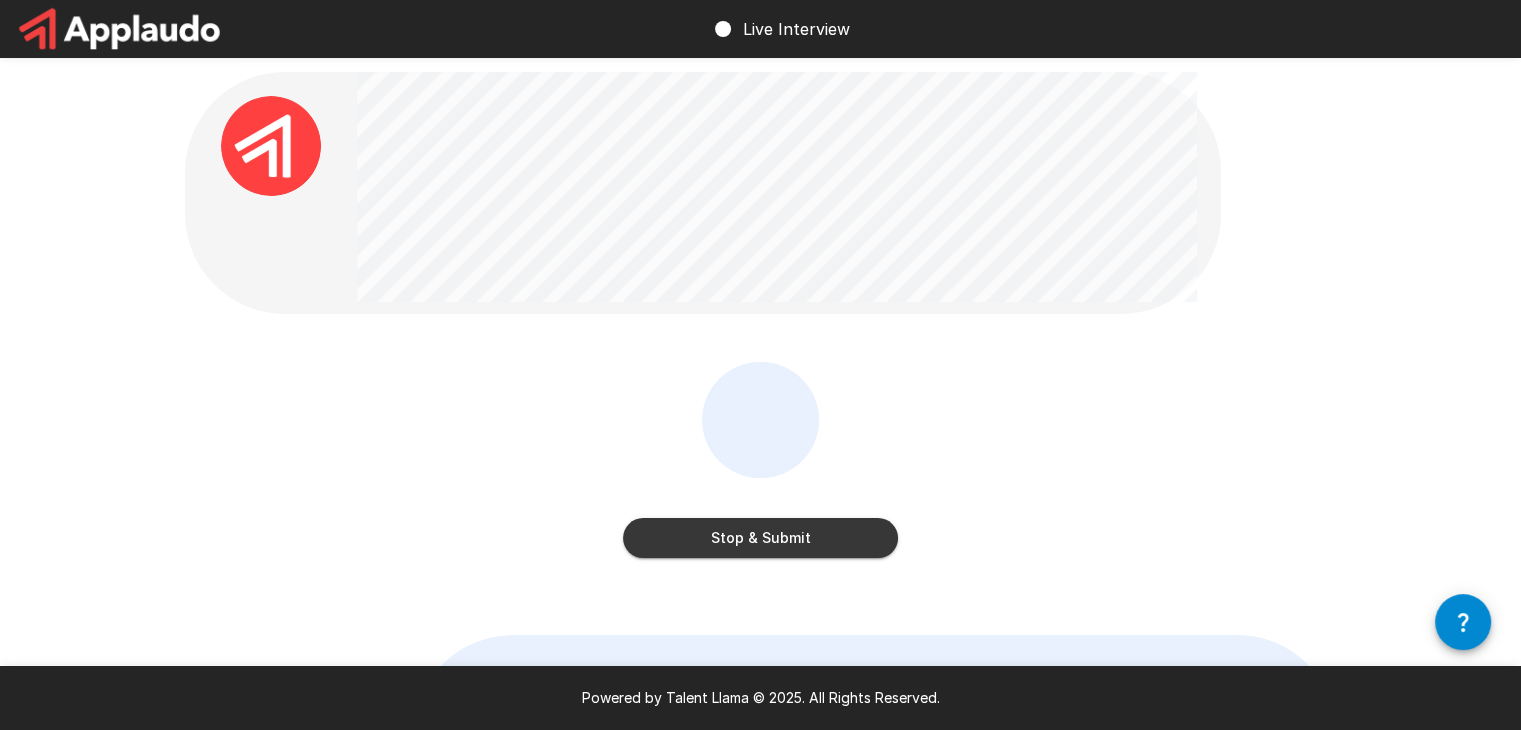 click on "Stop & Submit" at bounding box center (760, 538) 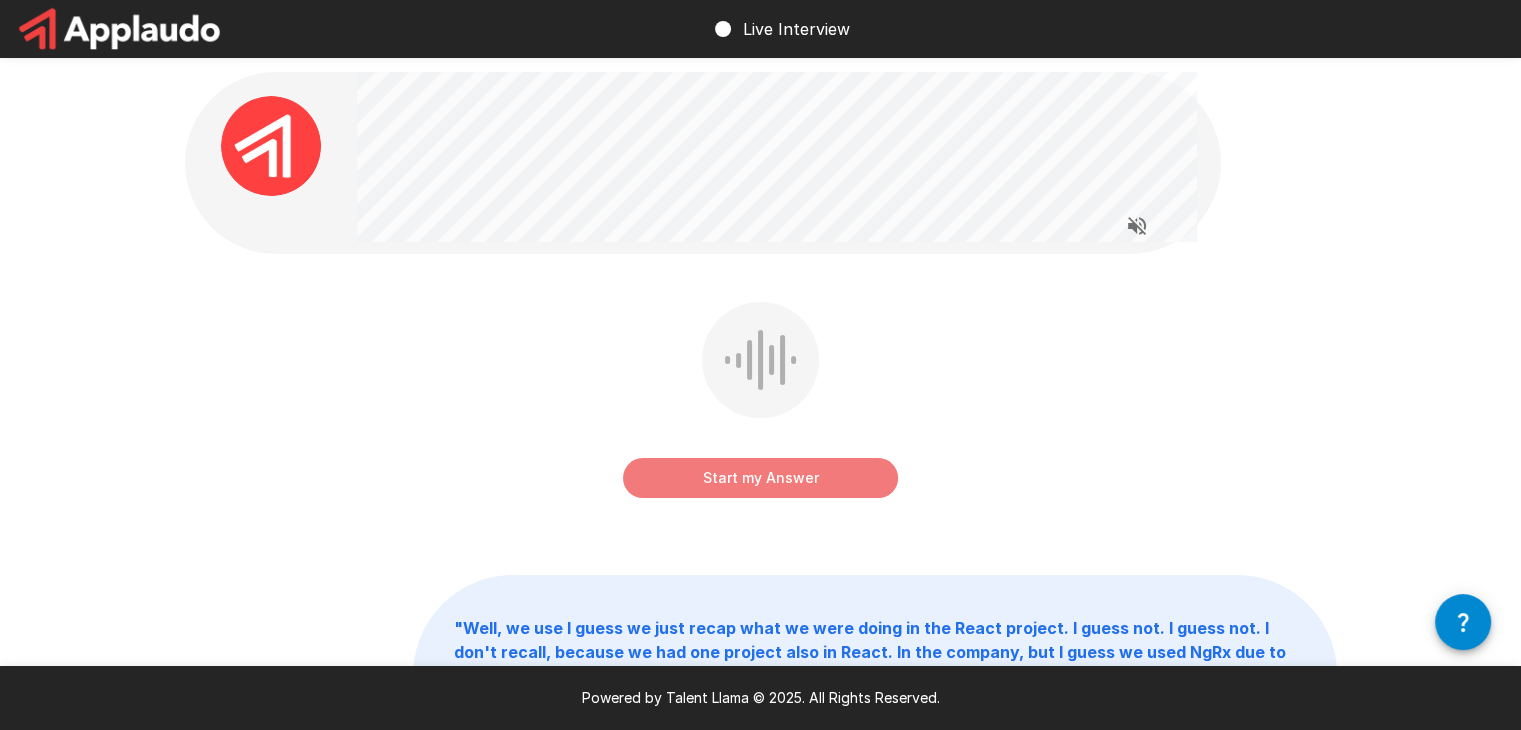 click on "Start my Answer" at bounding box center (760, 478) 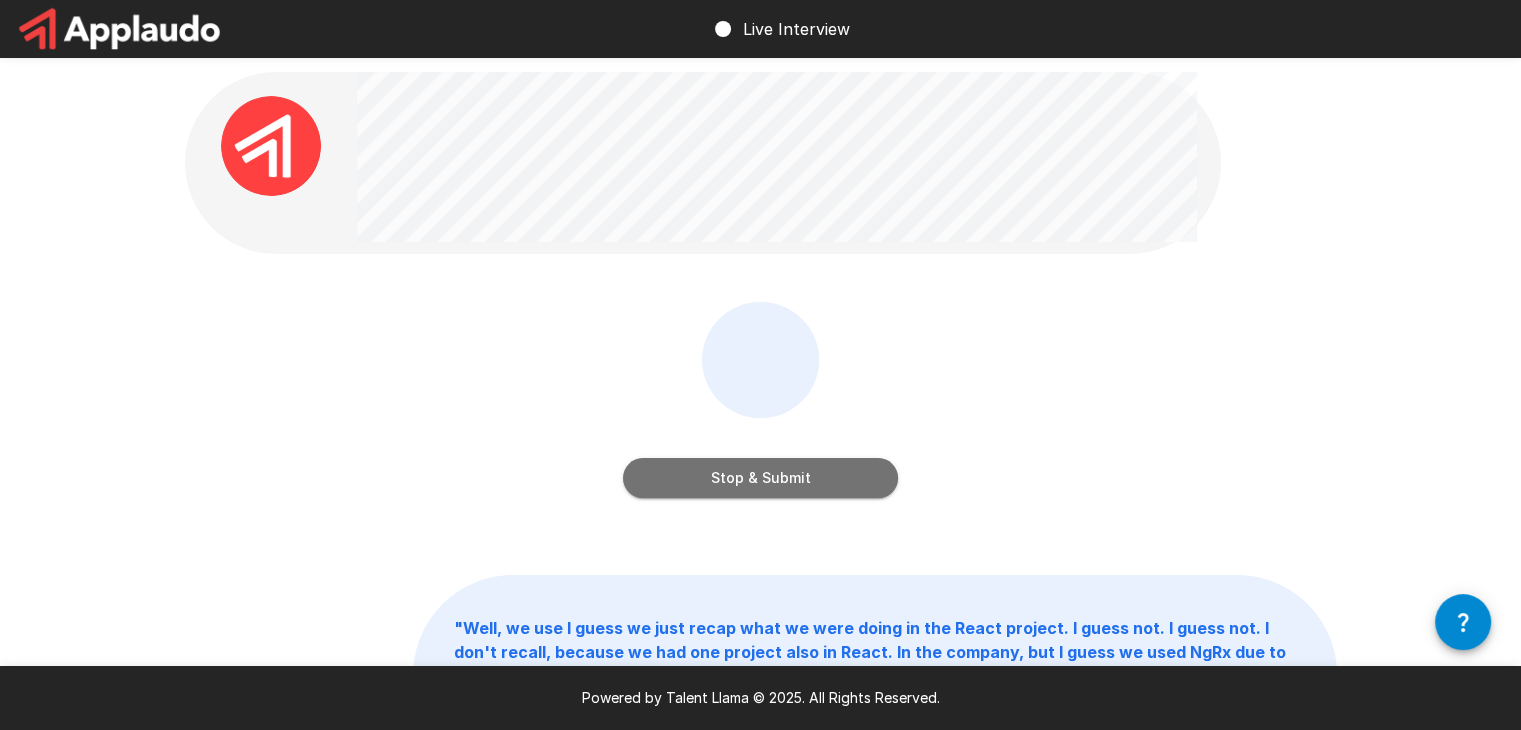 click on "Stop & Submit" at bounding box center (760, 478) 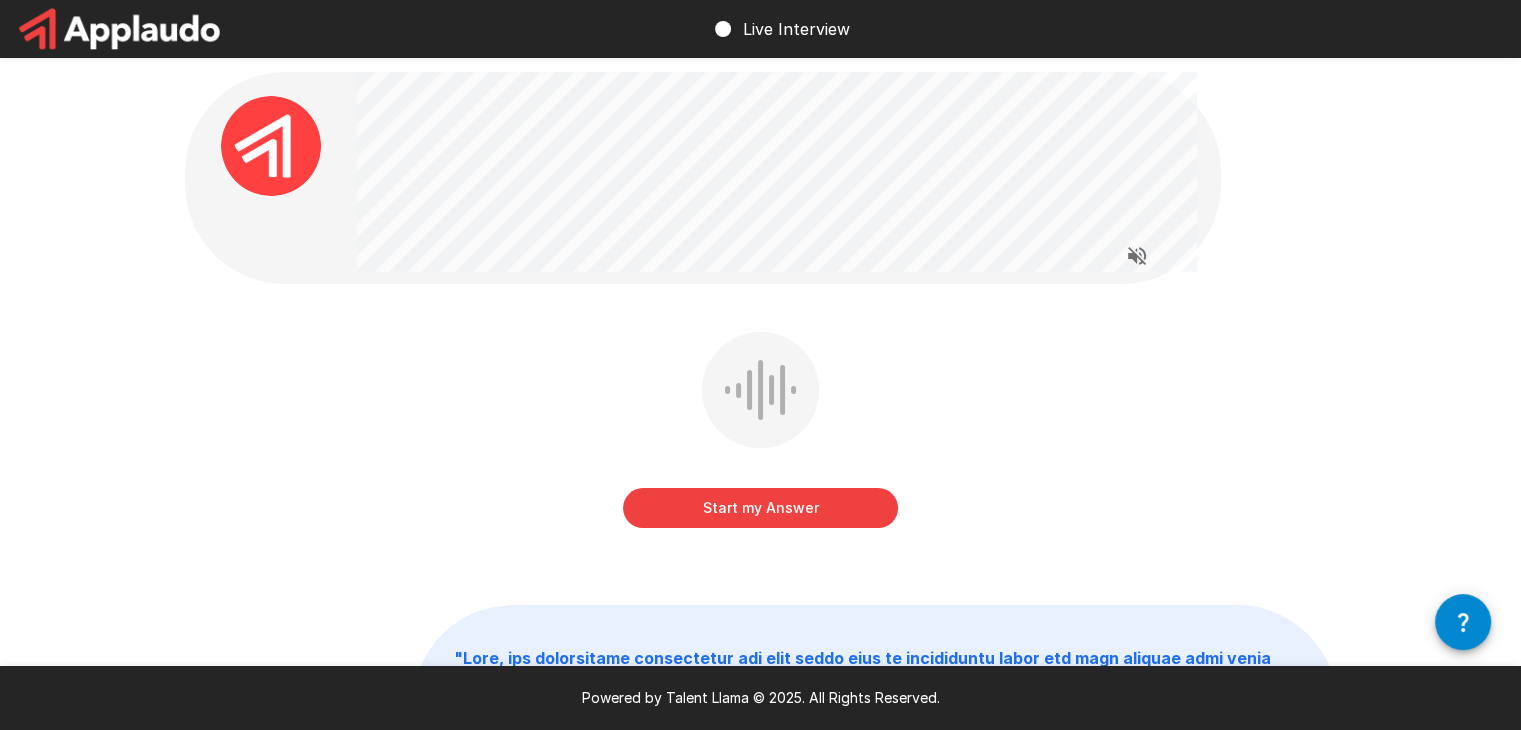 click on "Start my Answer" at bounding box center [760, 508] 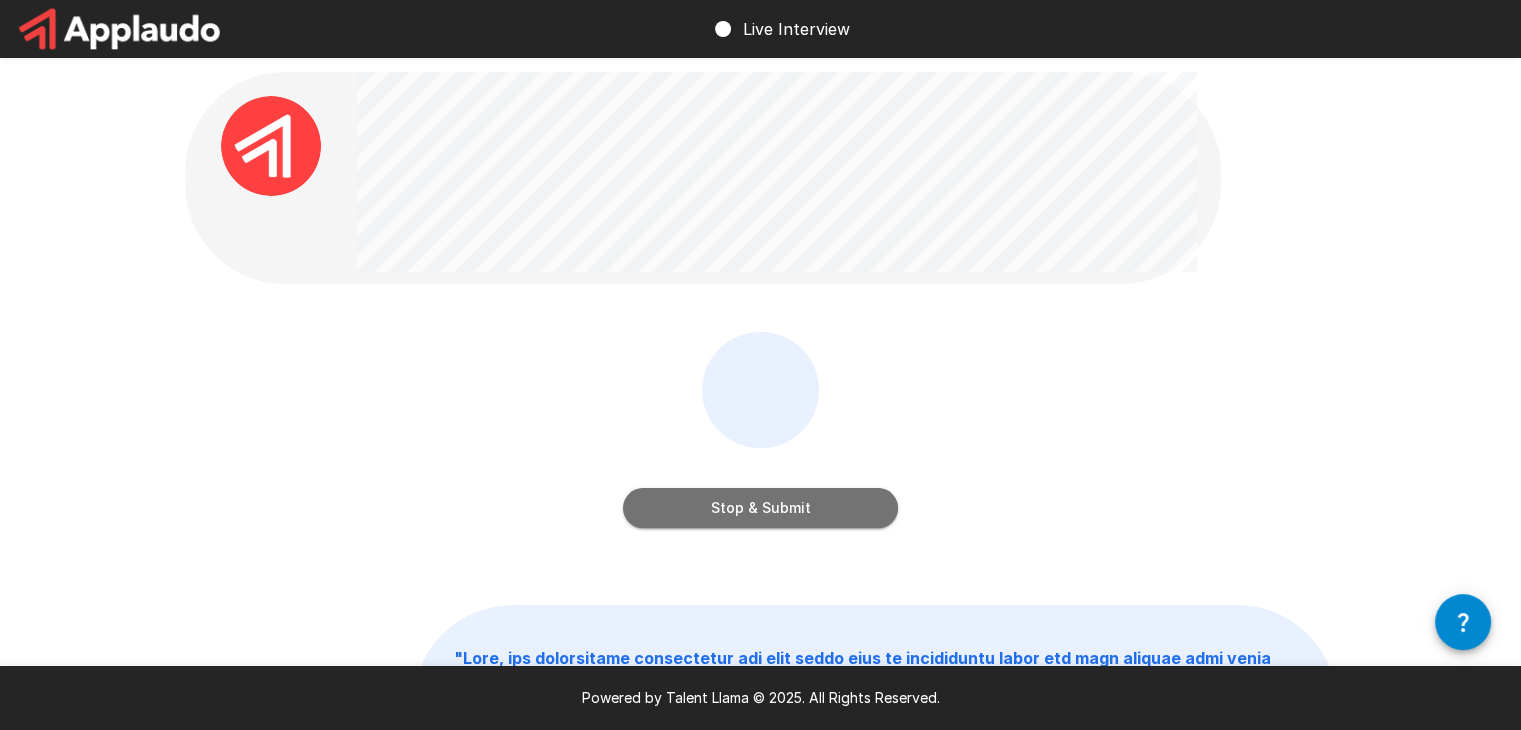 click on "Stop & Submit" at bounding box center (760, 508) 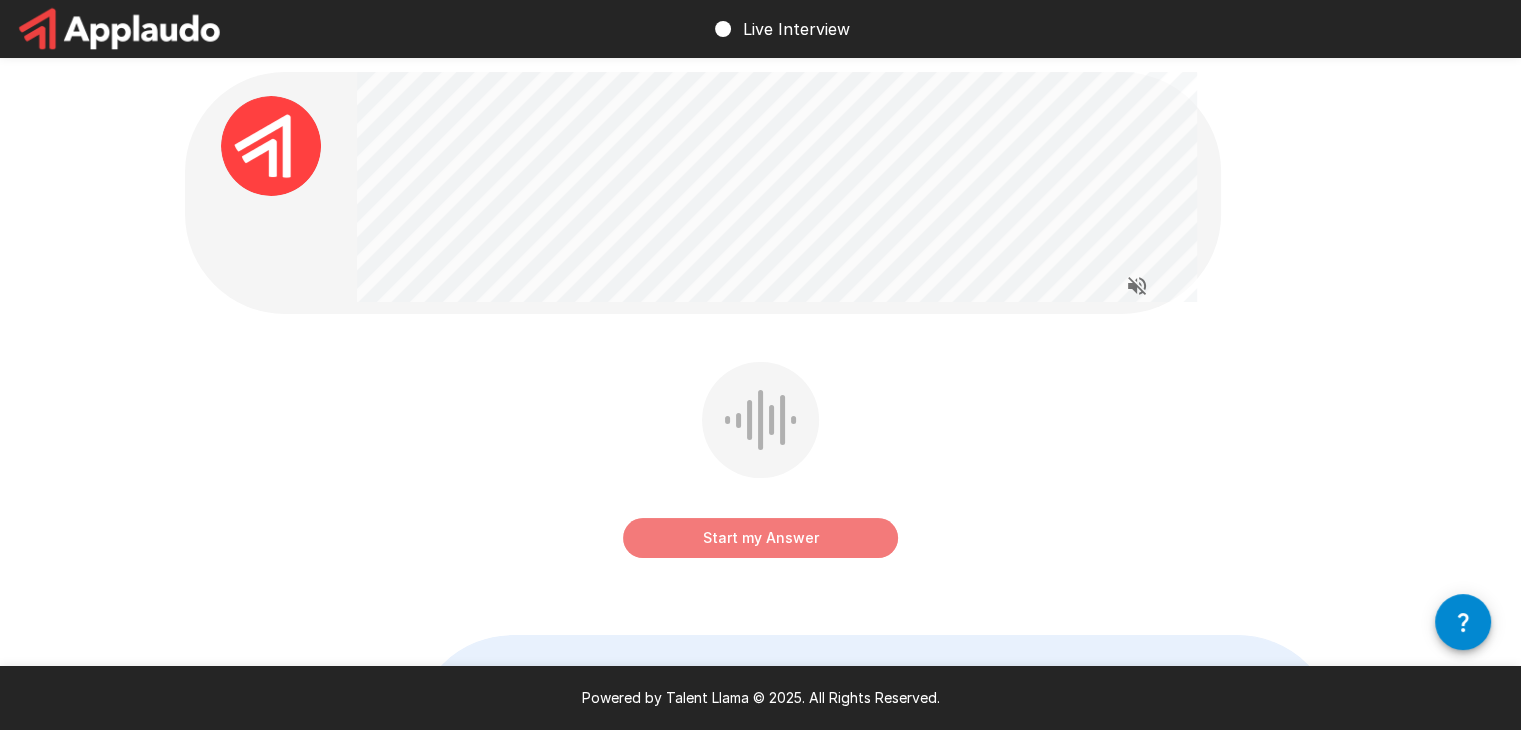 click on "Start my Answer" at bounding box center (760, 538) 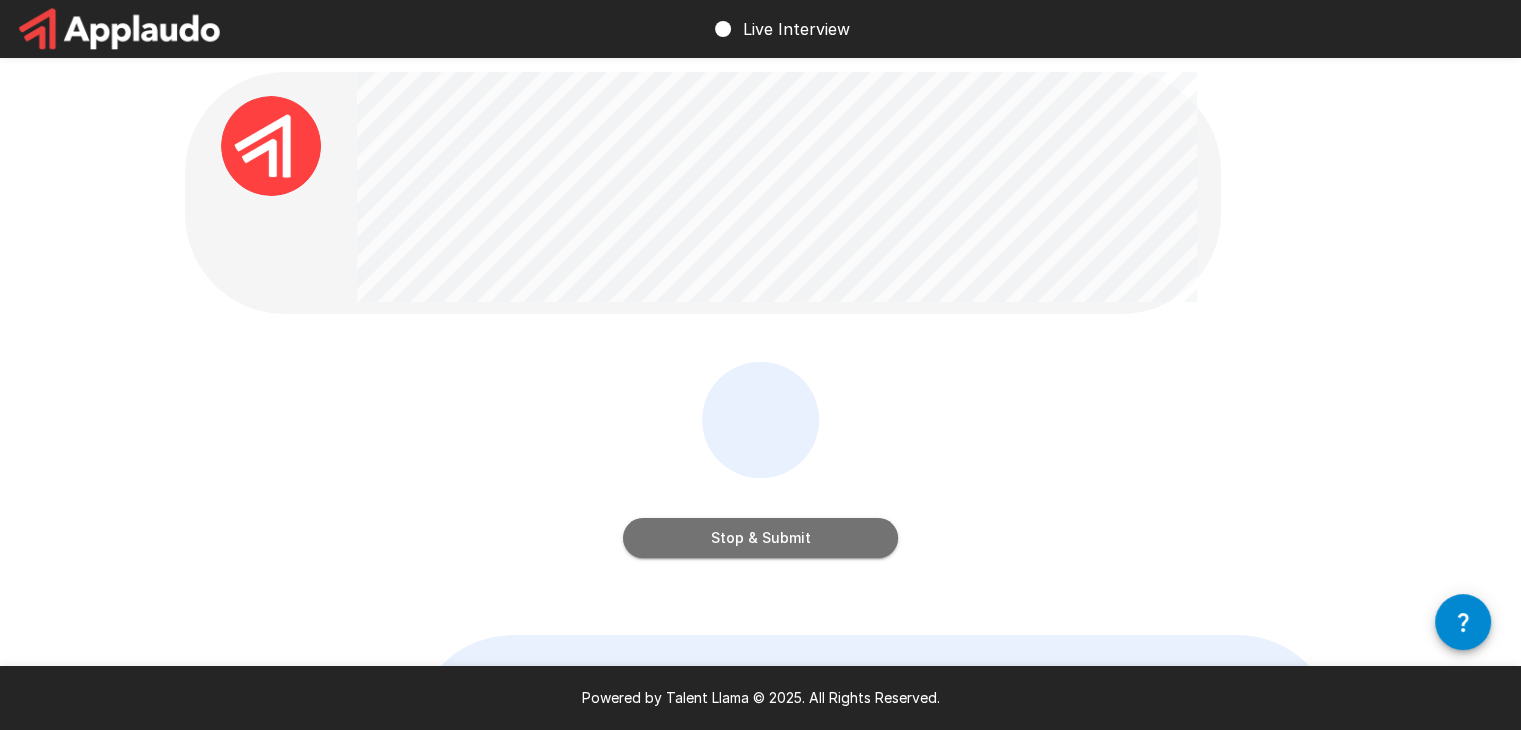 click on "Stop & Submit" at bounding box center [760, 538] 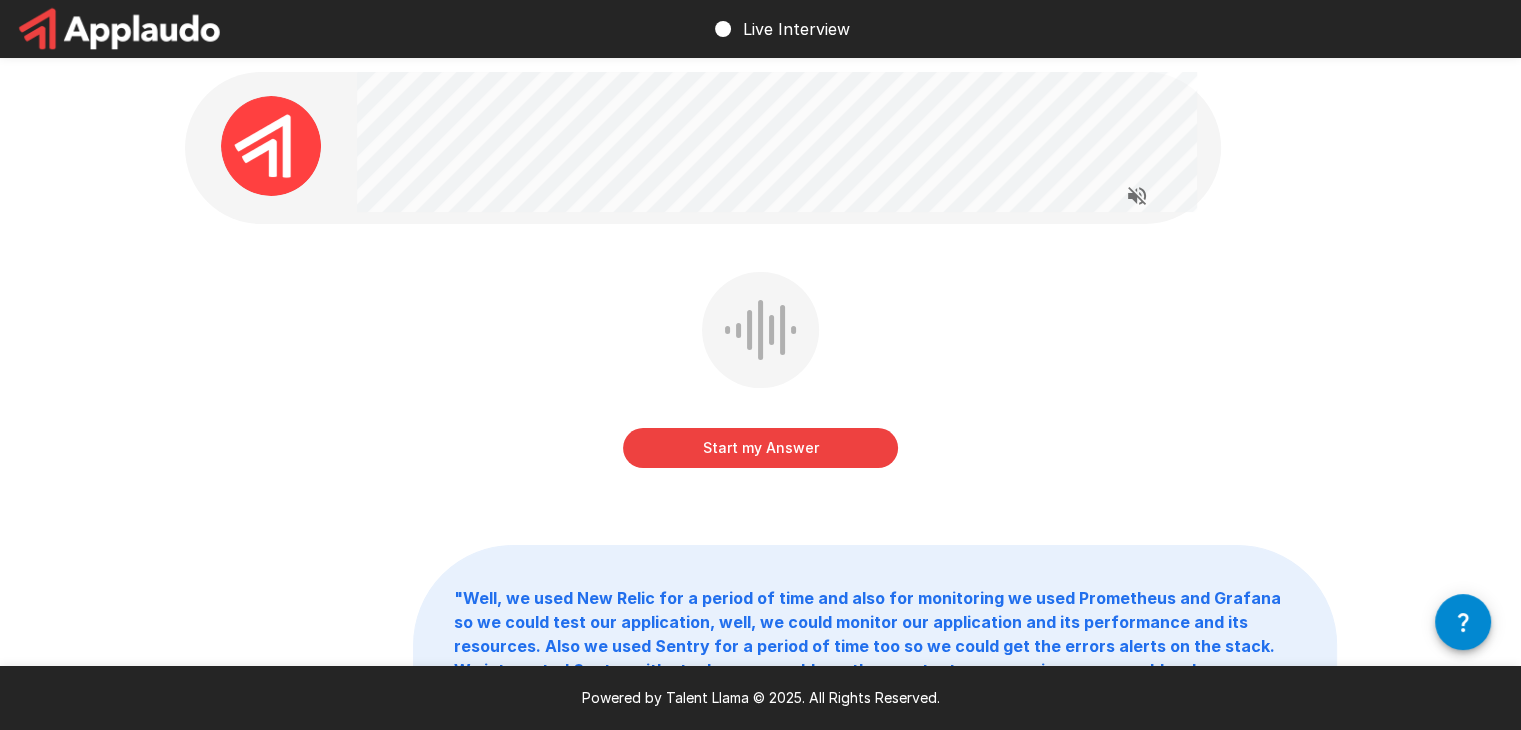 click on "Start my Answer" at bounding box center [760, 448] 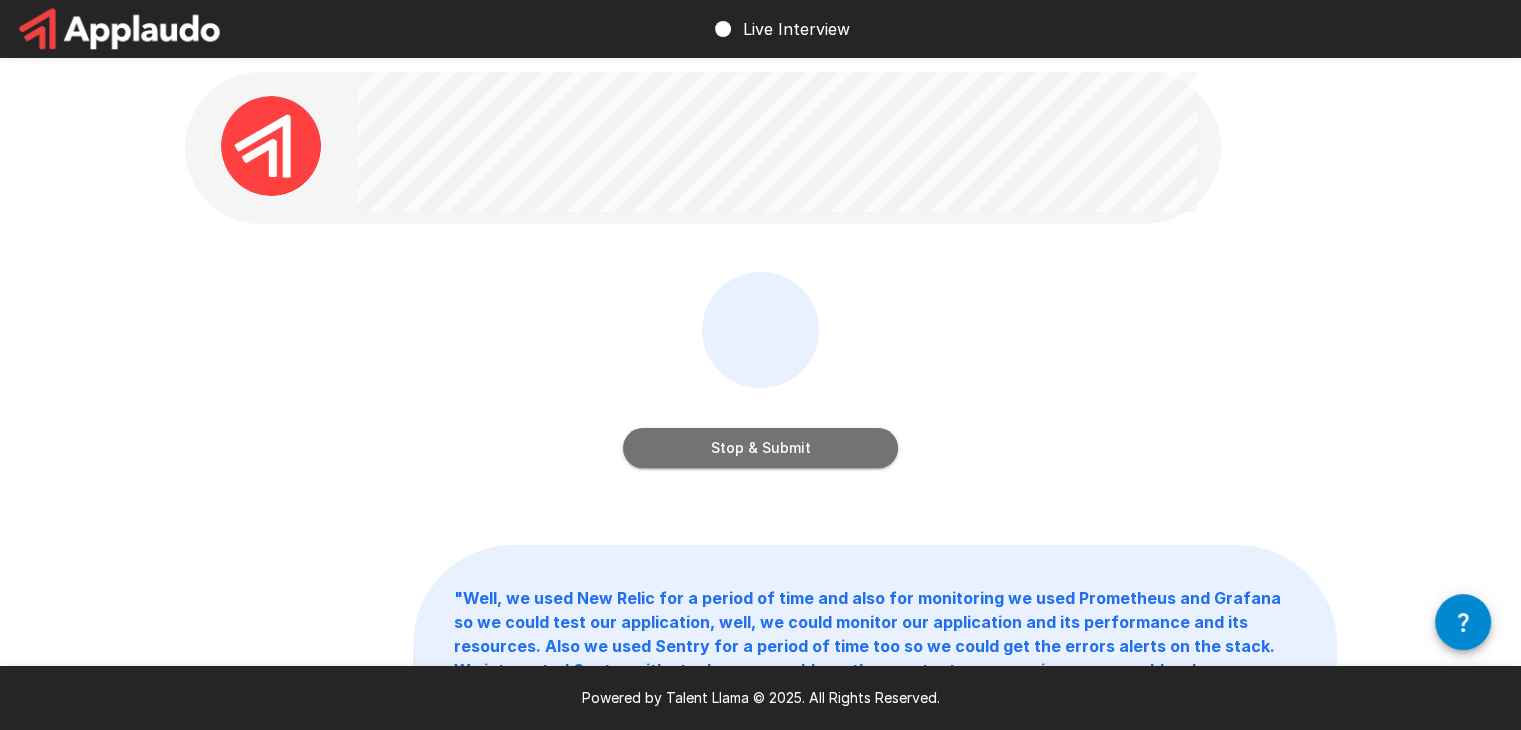 click on "Stop & Submit" at bounding box center [760, 448] 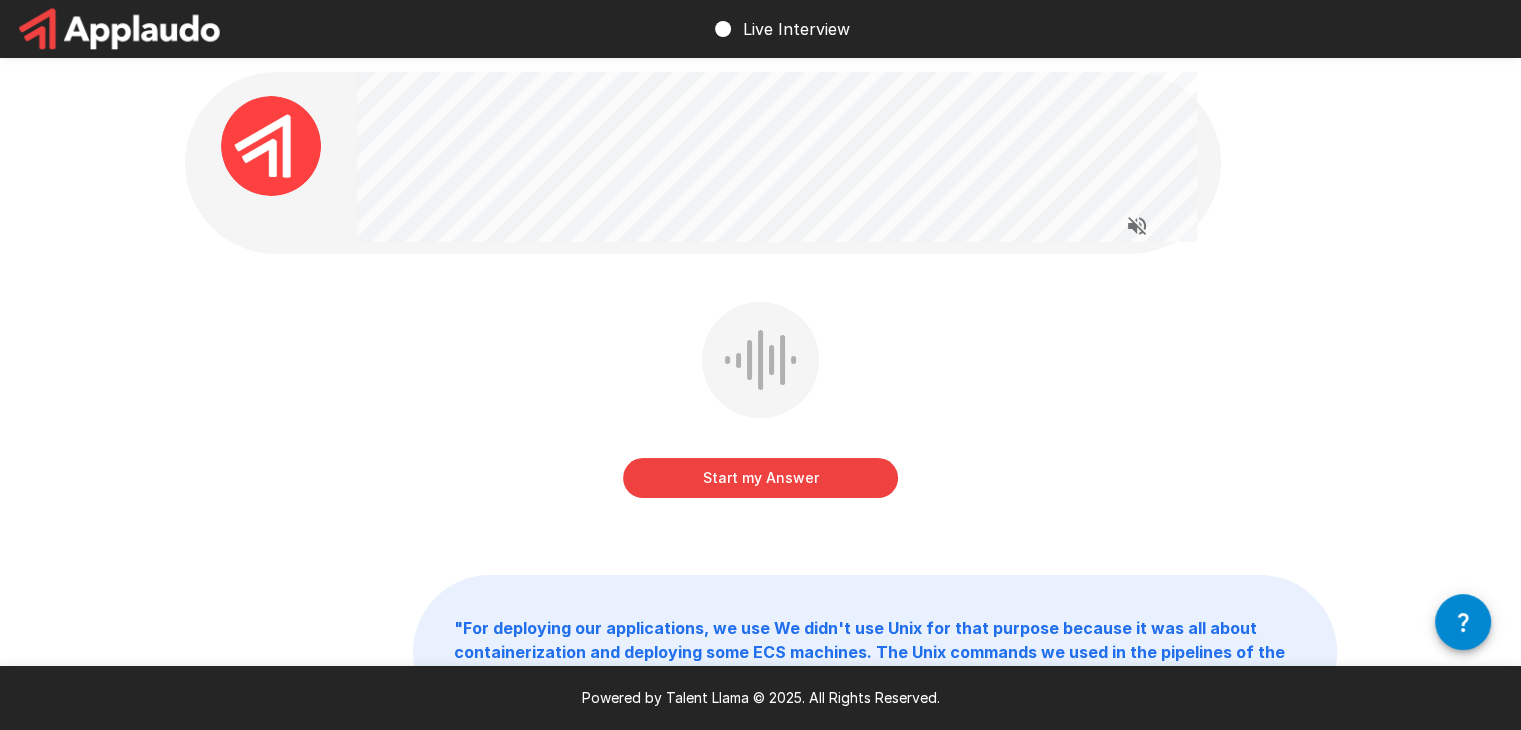 click on "Start my Answer" at bounding box center [760, 404] 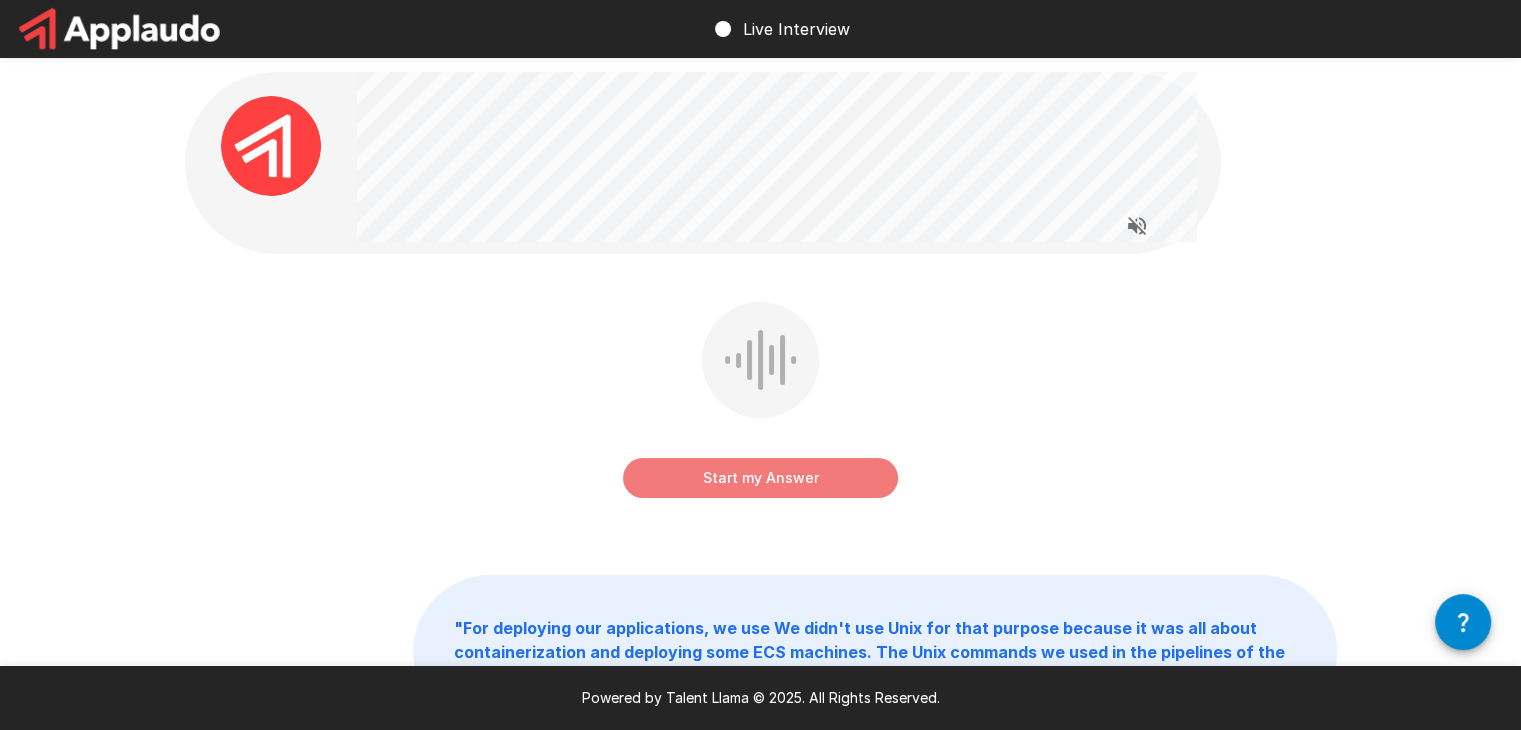click on "Start my Answer" at bounding box center (760, 478) 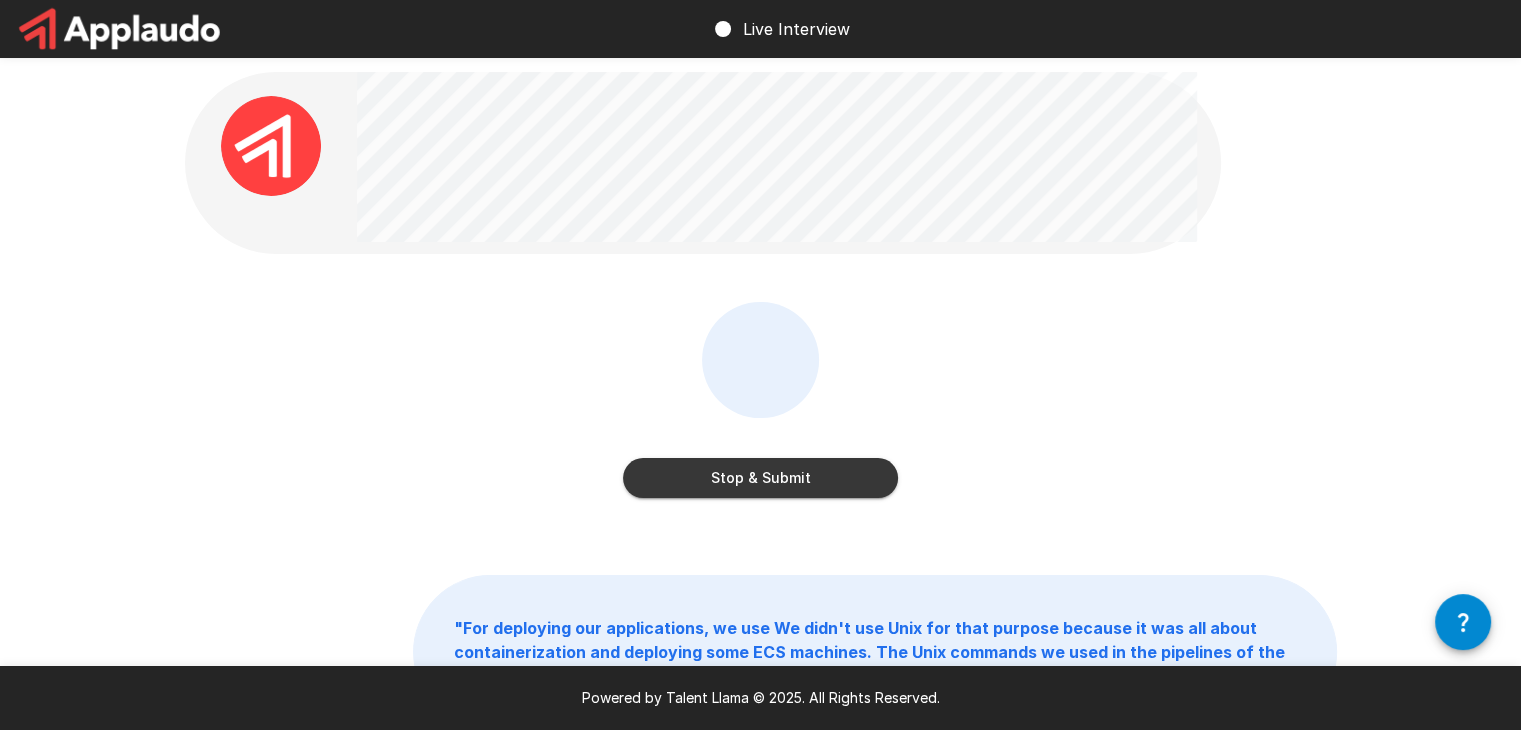 click on "Stop & Submit" at bounding box center (760, 478) 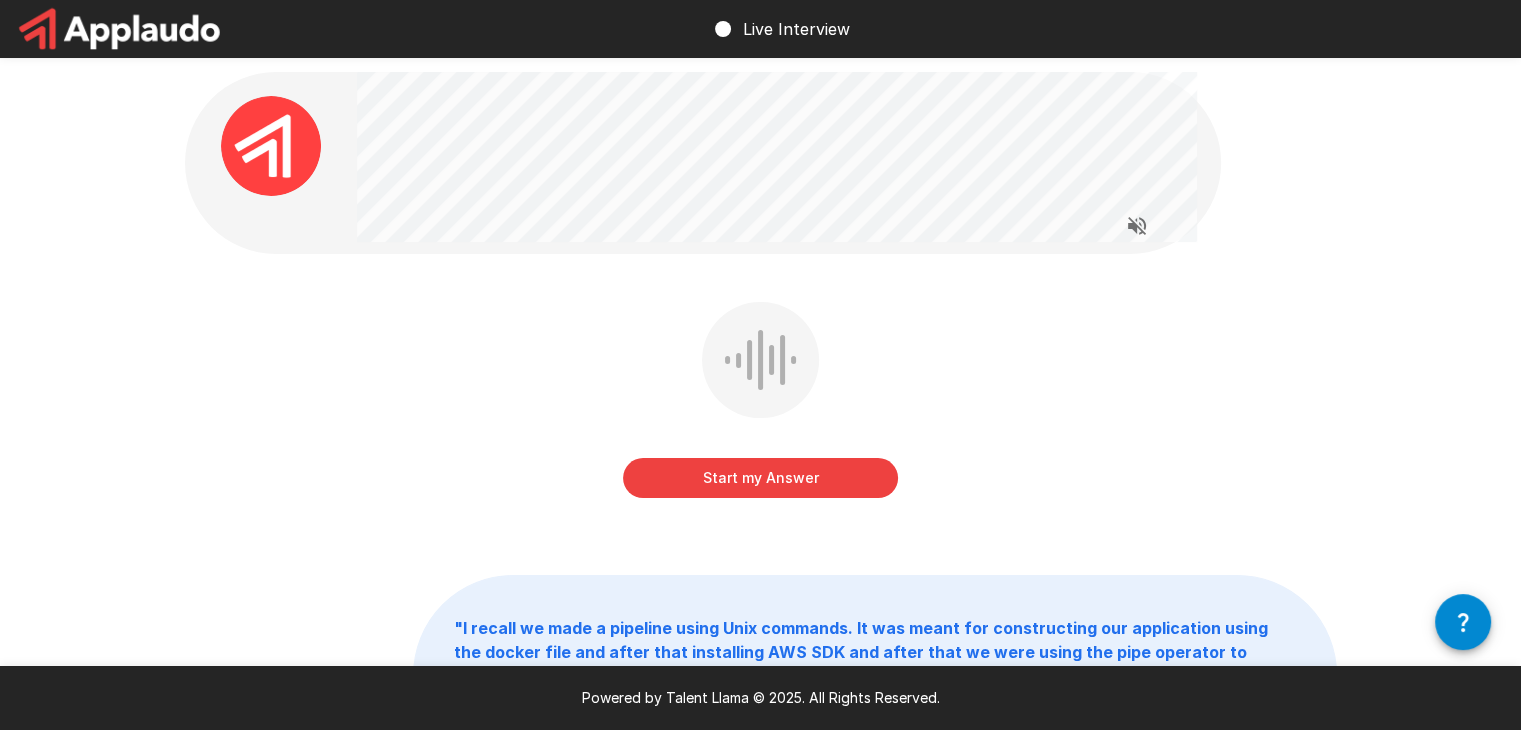 click on "Start my Answer" at bounding box center [760, 478] 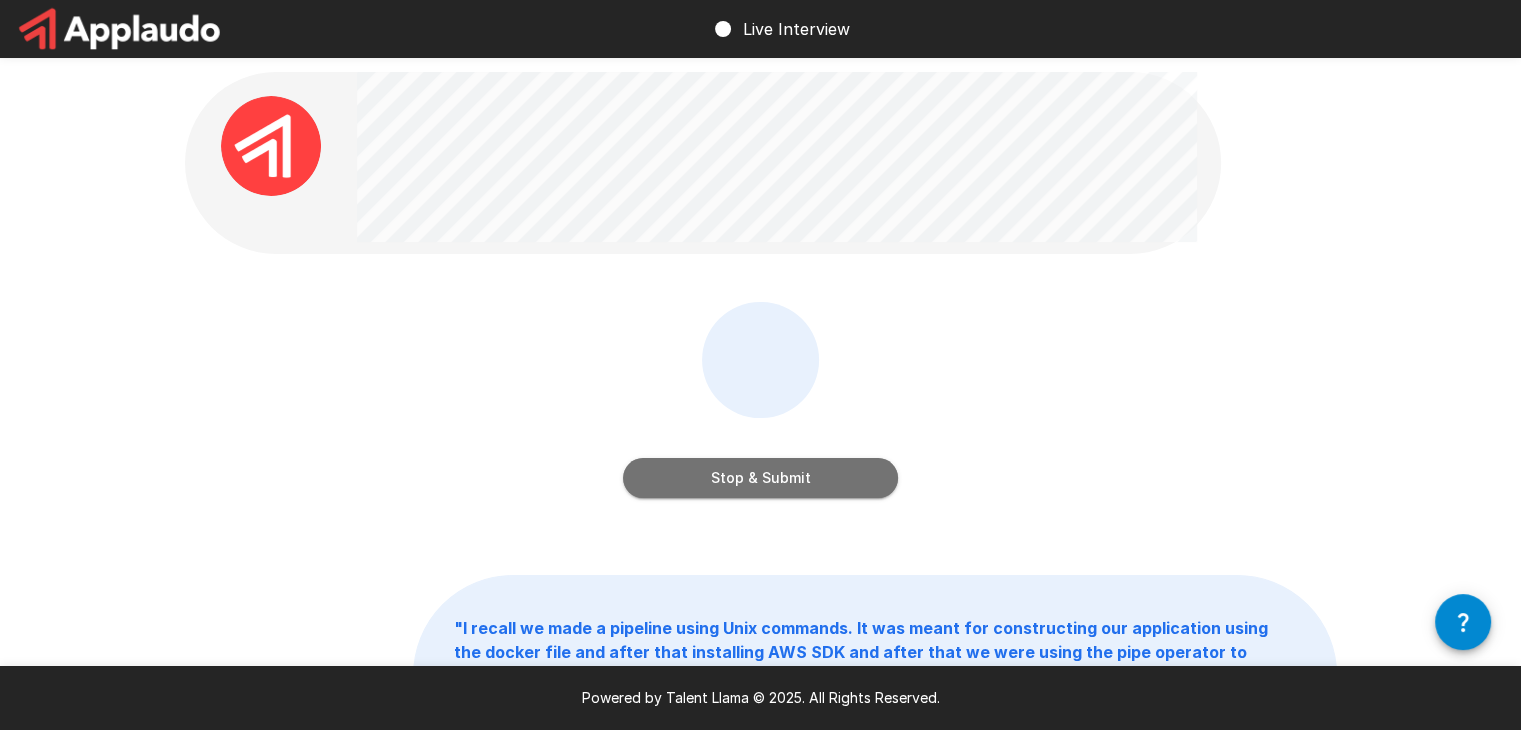 click on "Stop & Submit" at bounding box center [760, 478] 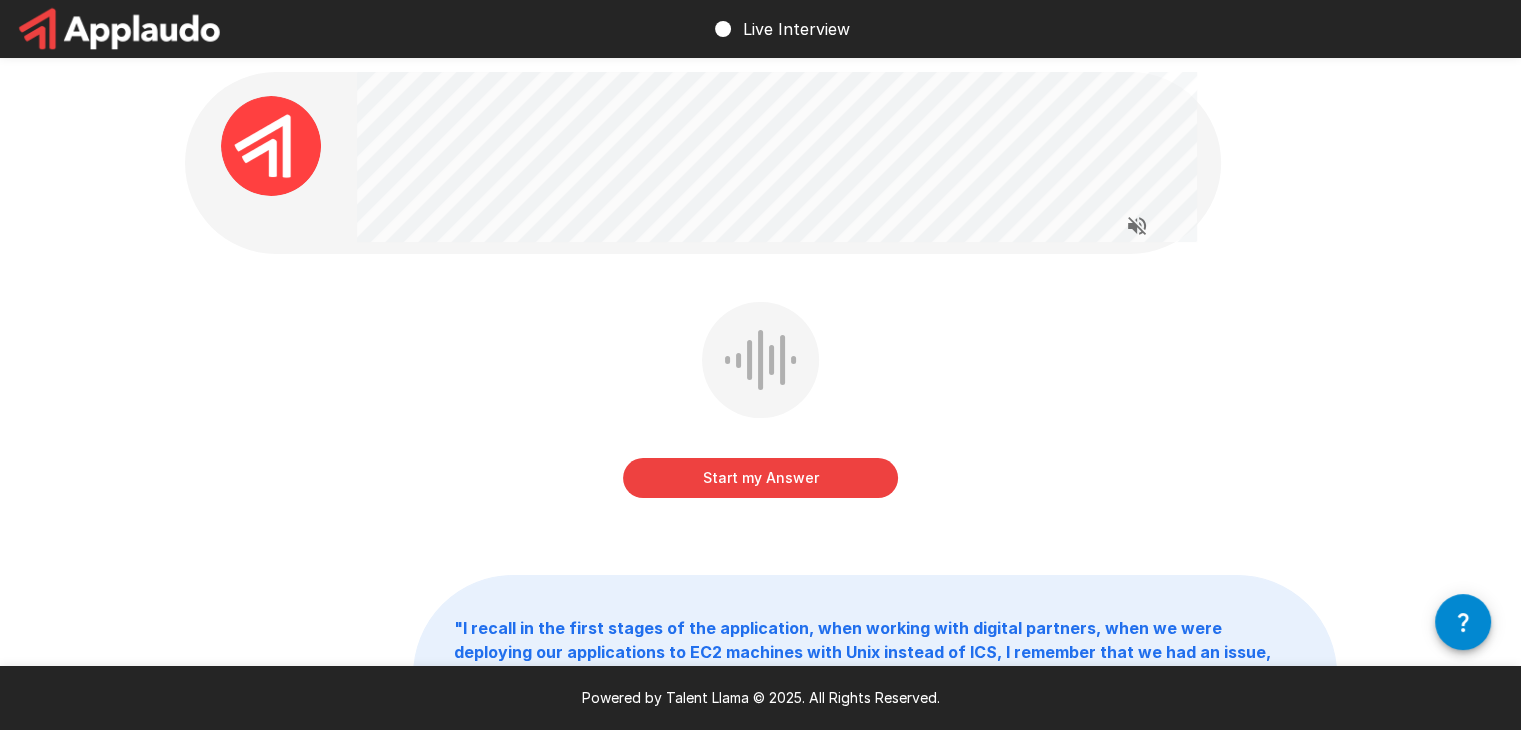 click on "Start my Answer" at bounding box center [760, 478] 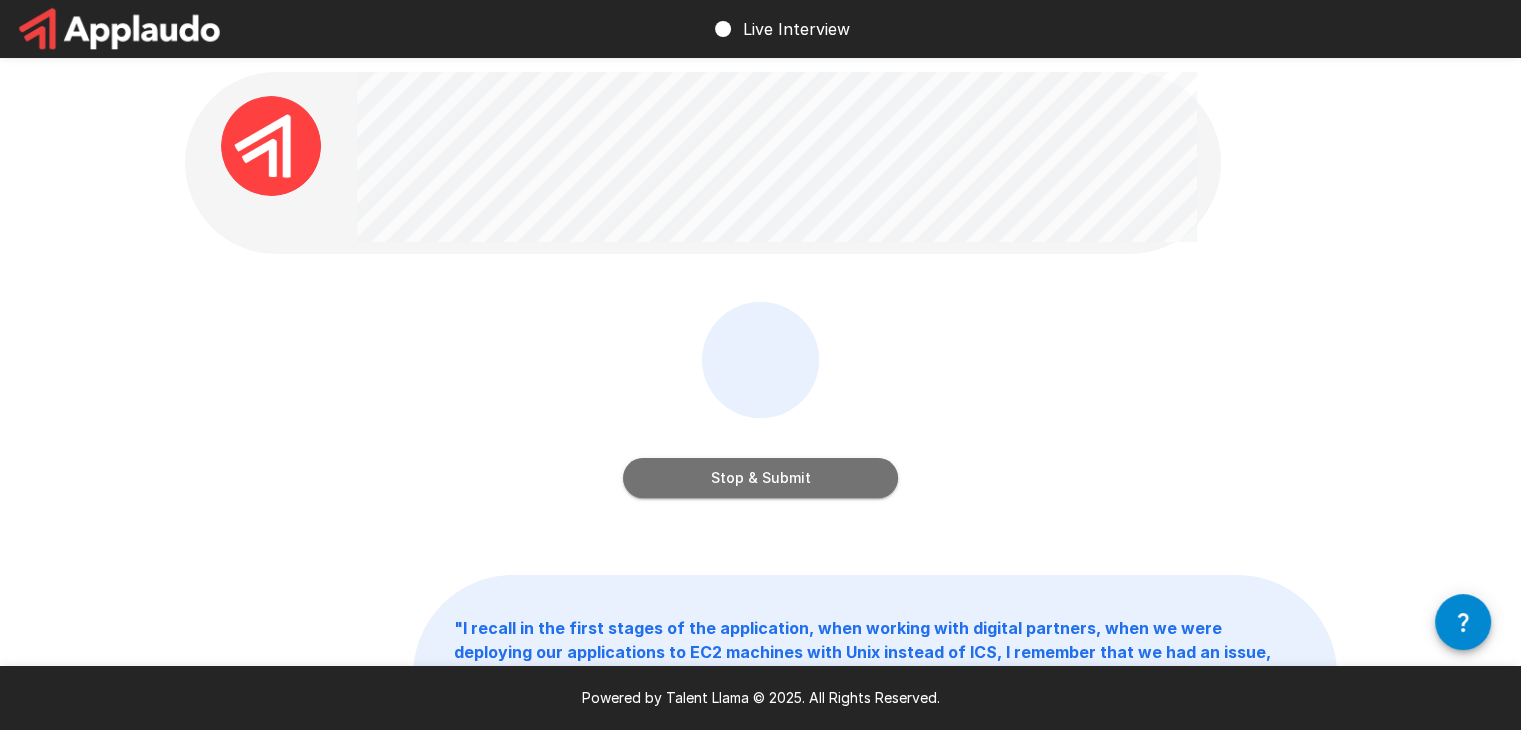 click on "Stop & Submit" at bounding box center [760, 478] 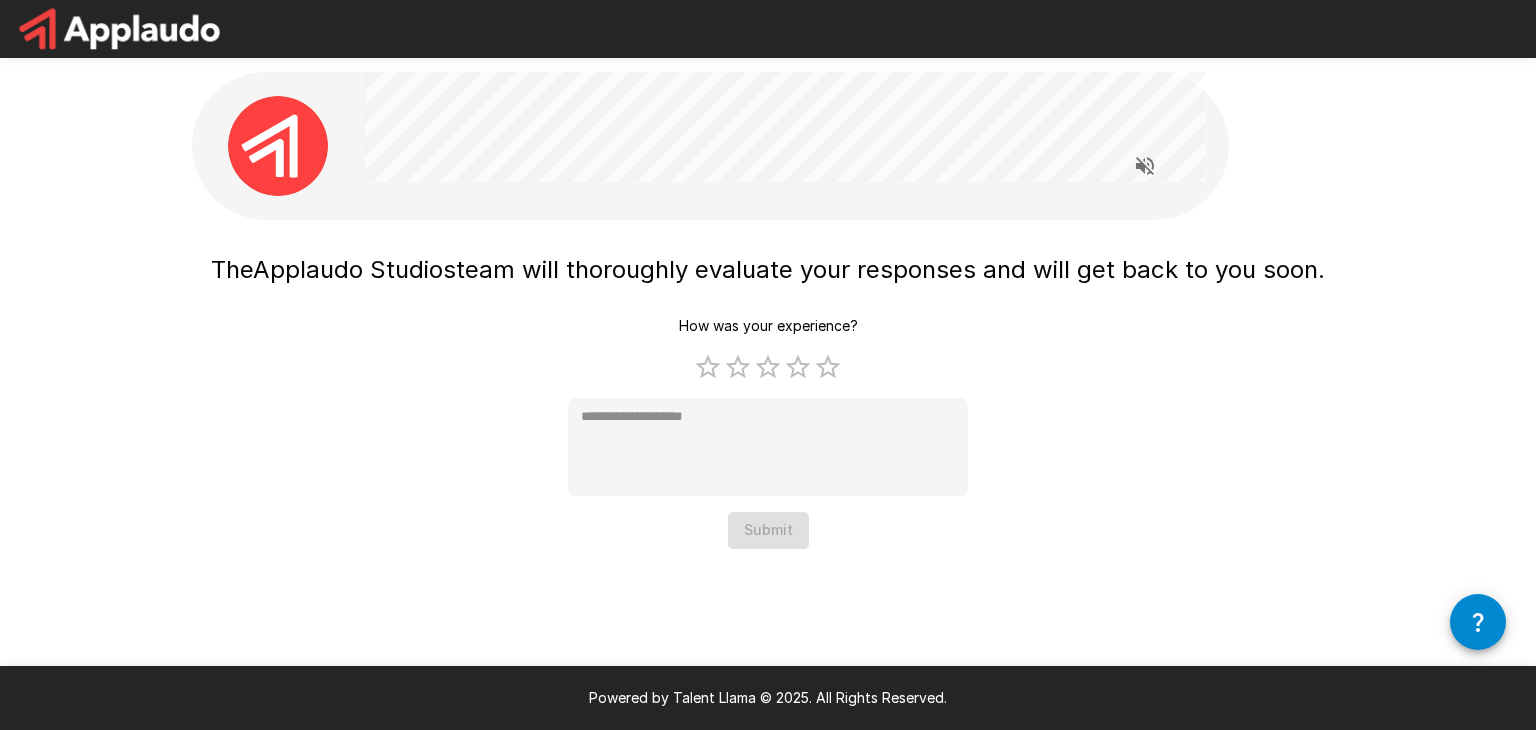 type on "*" 